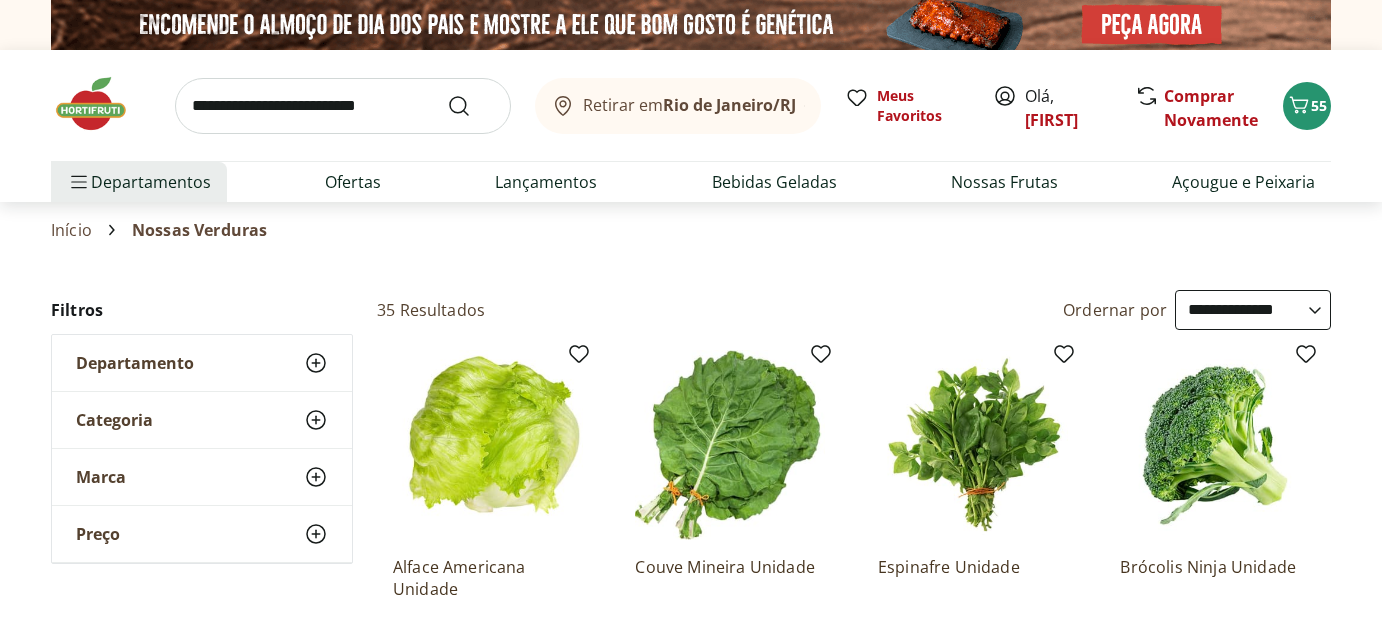 select on "**********" 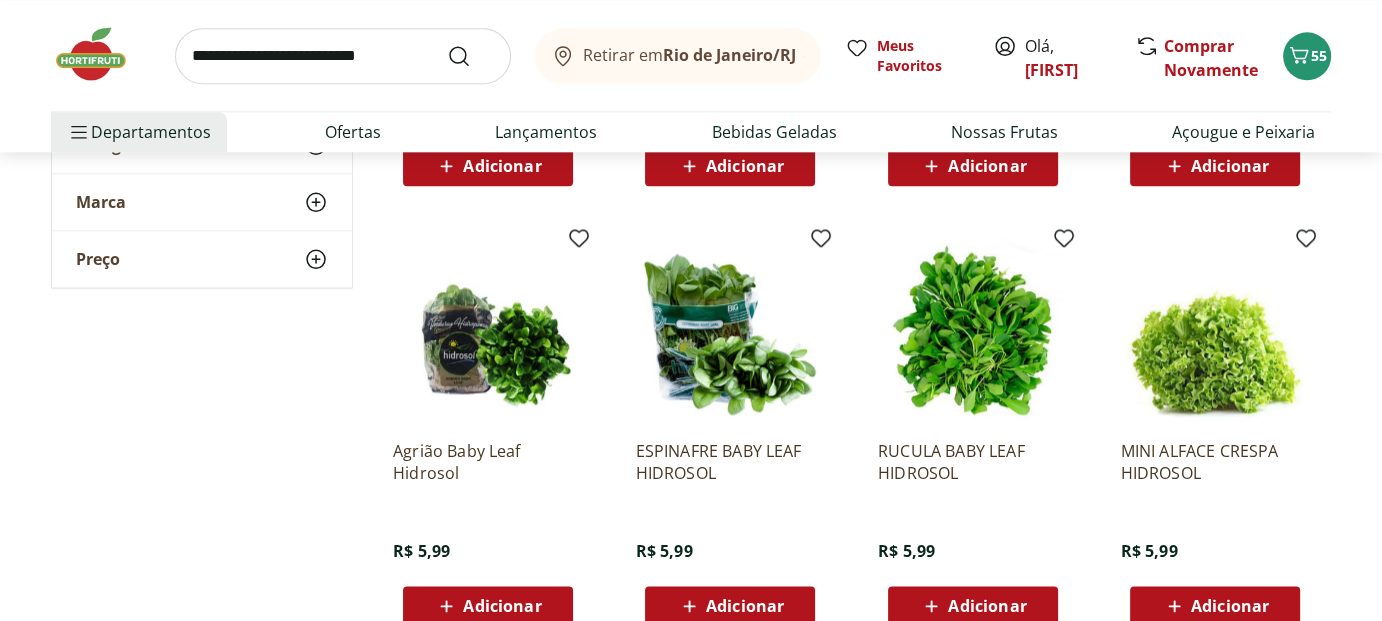 scroll, scrollTop: 0, scrollLeft: 0, axis: both 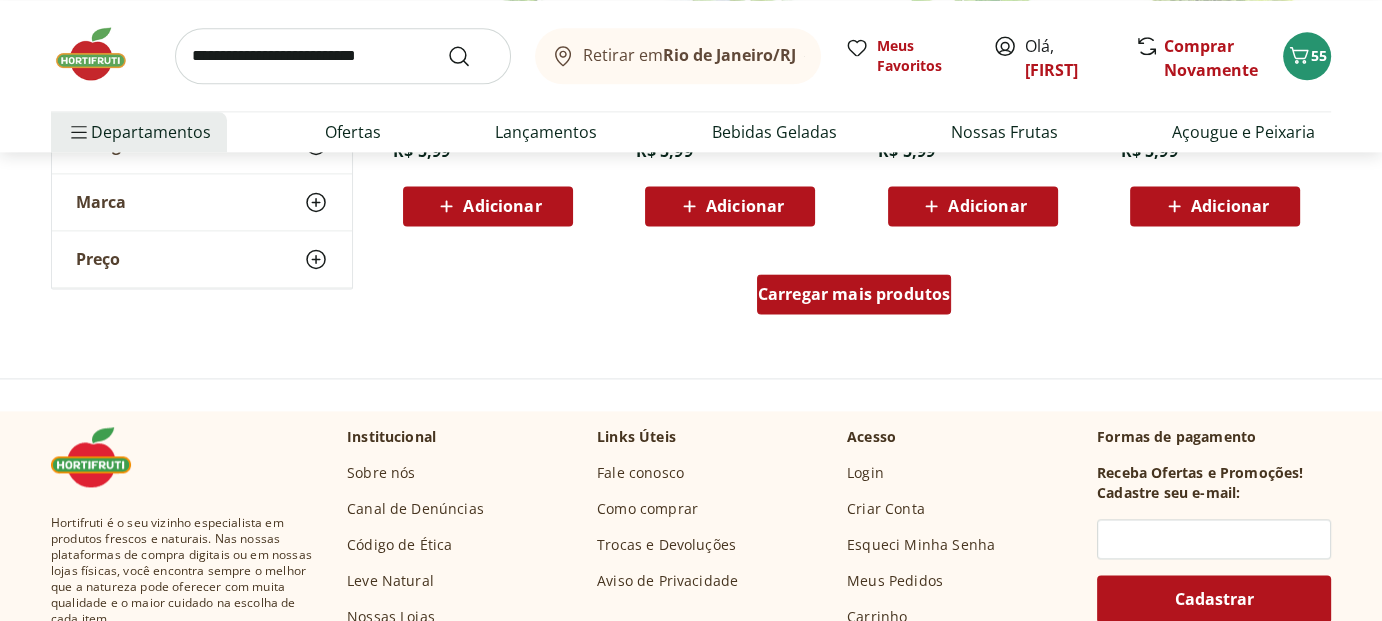 click on "Carregar mais produtos" at bounding box center (854, 294) 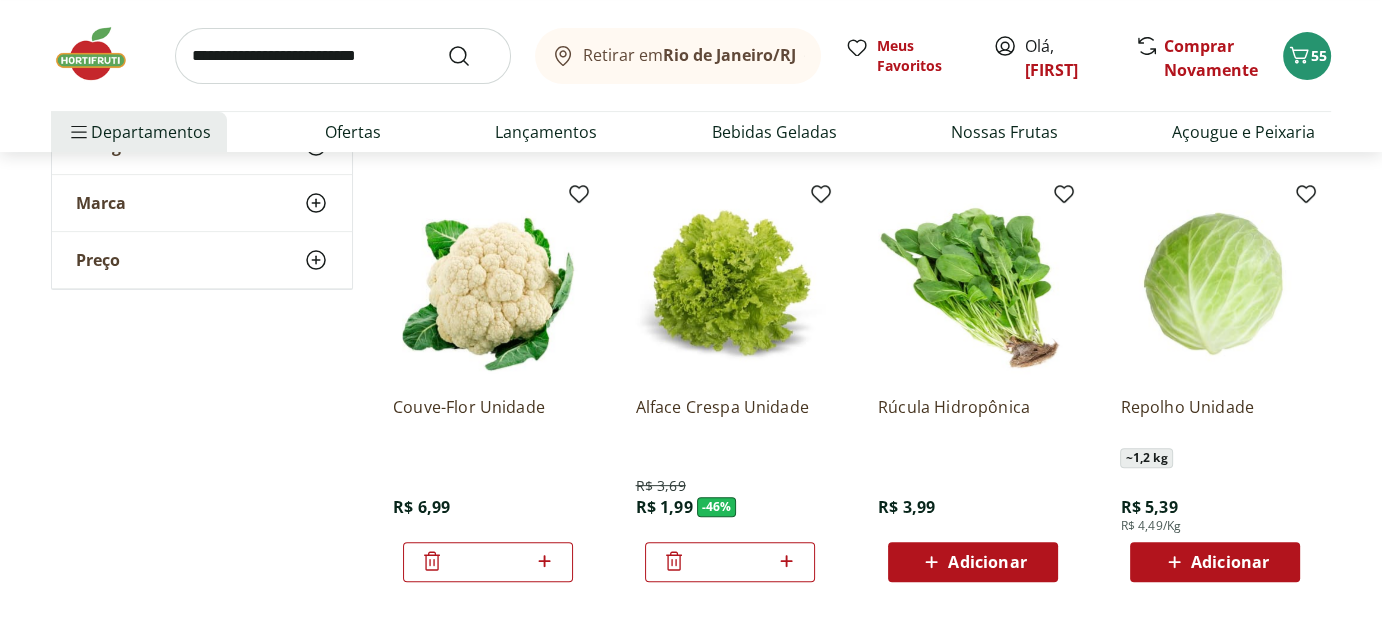 scroll, scrollTop: 700, scrollLeft: 0, axis: vertical 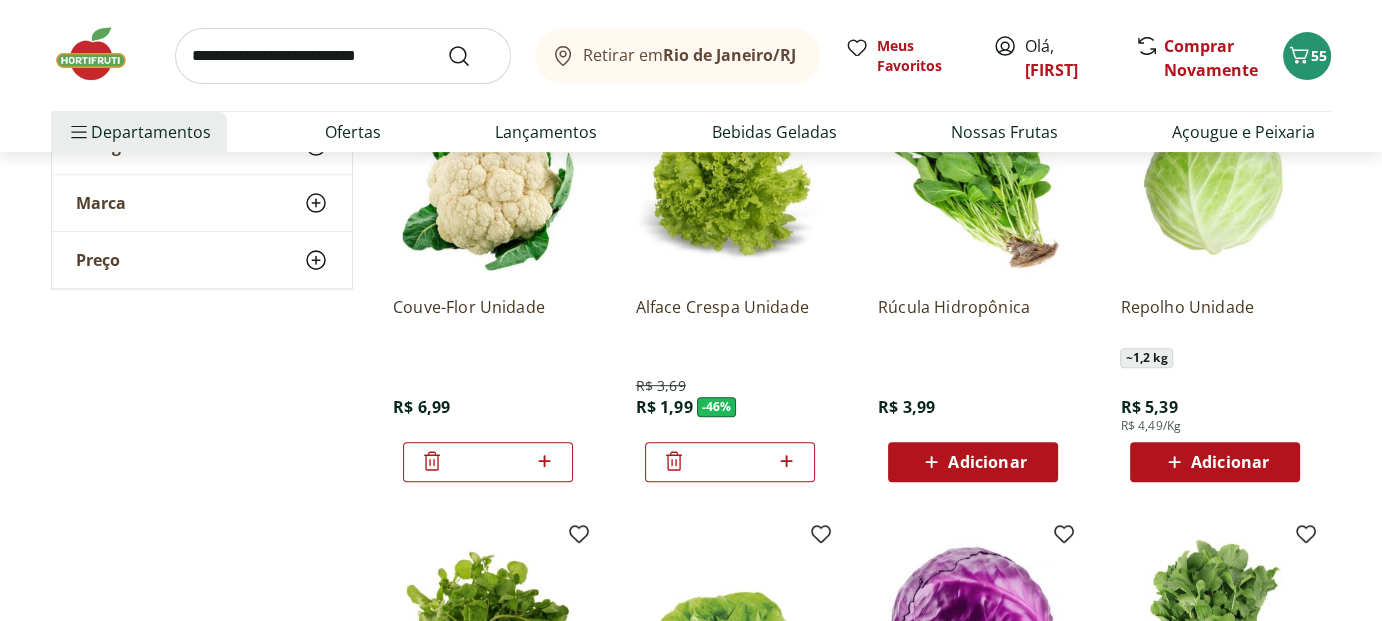 click on "Adicionar" at bounding box center [972, 462] 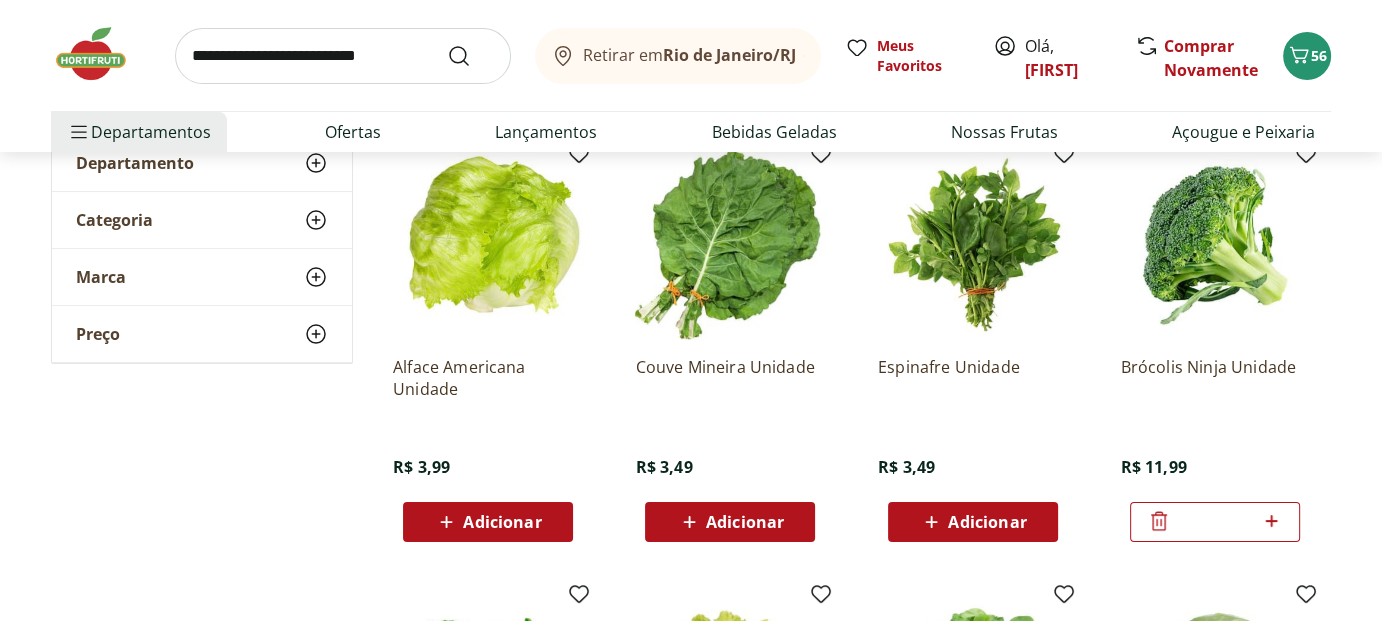 scroll, scrollTop: 0, scrollLeft: 0, axis: both 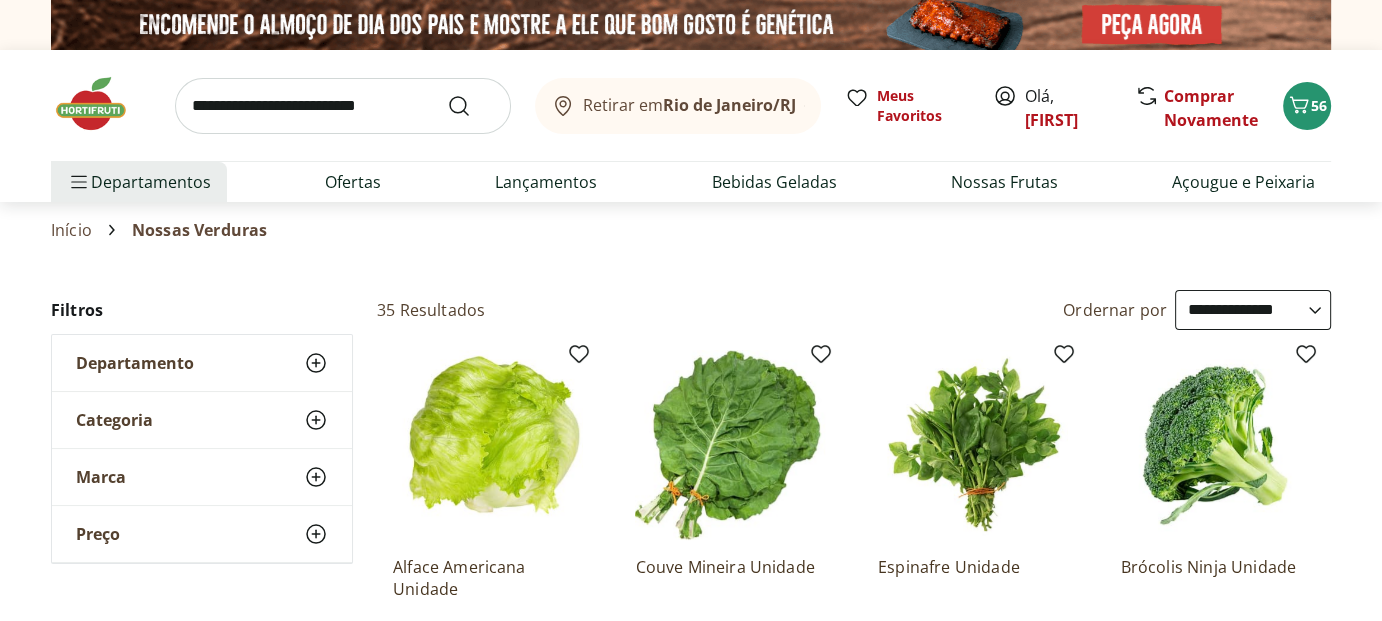 click at bounding box center (343, 106) 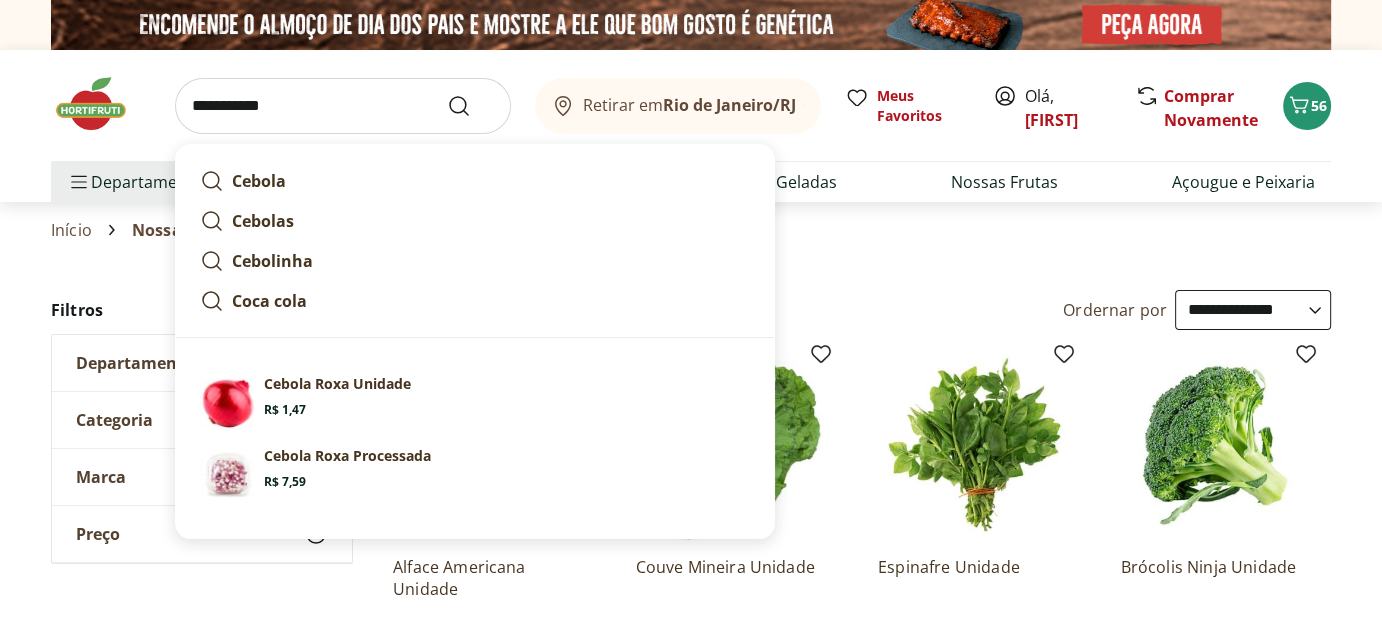 type on "**********" 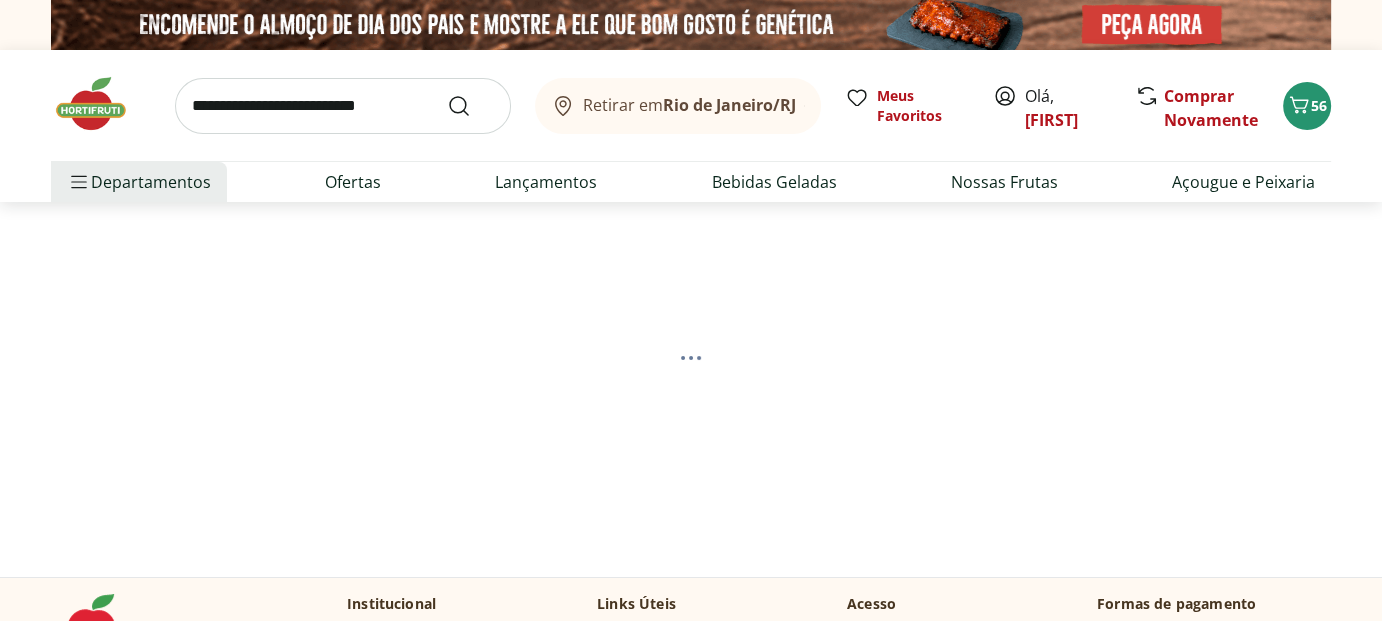 scroll, scrollTop: 200, scrollLeft: 0, axis: vertical 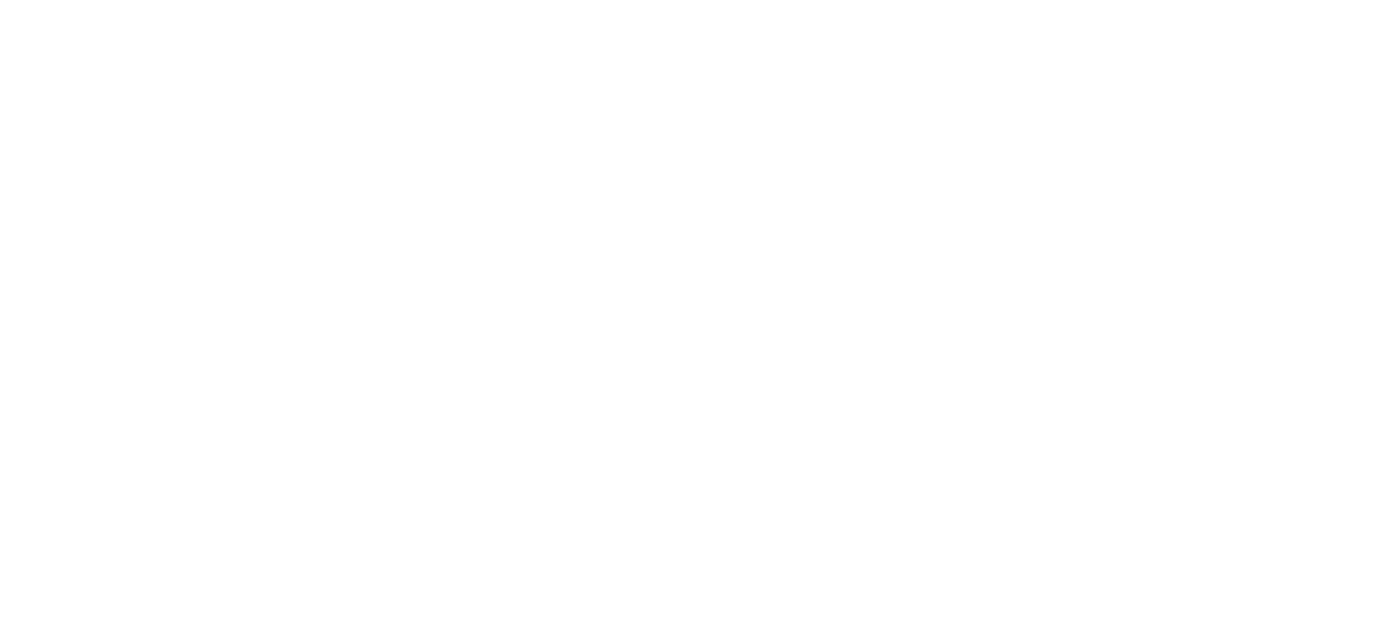 select on "**********" 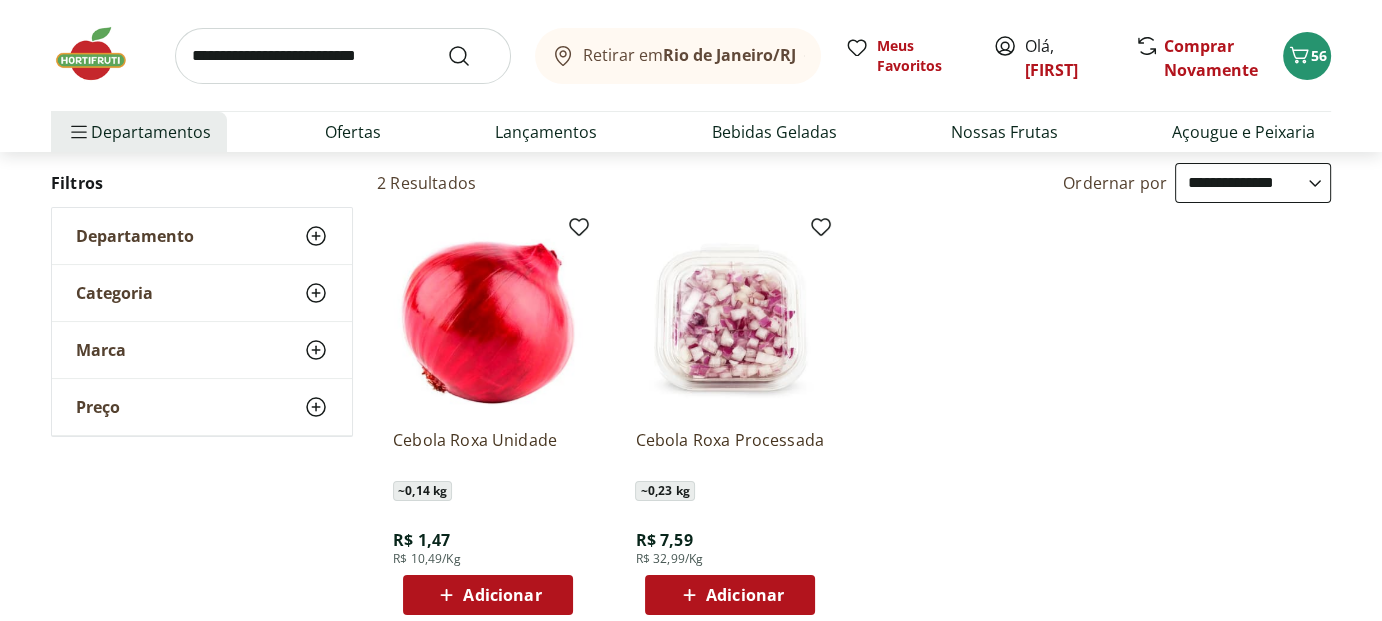 scroll, scrollTop: 300, scrollLeft: 0, axis: vertical 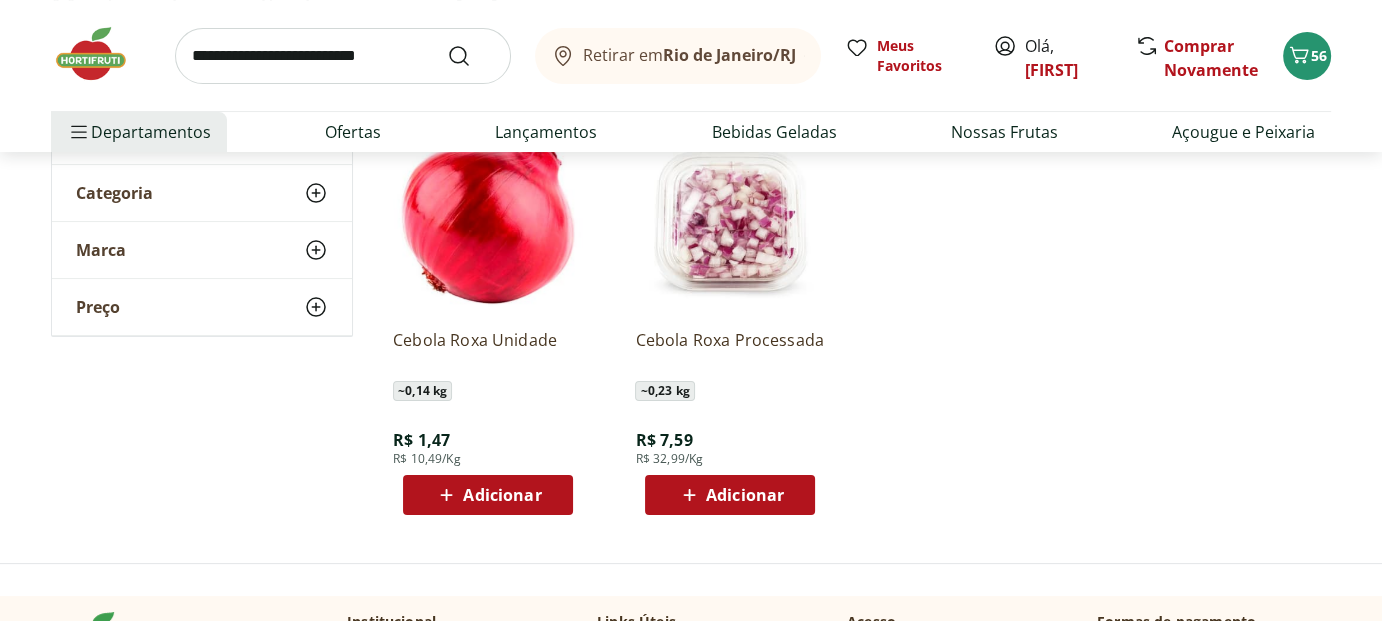 click on "Adicionar" at bounding box center (487, 495) 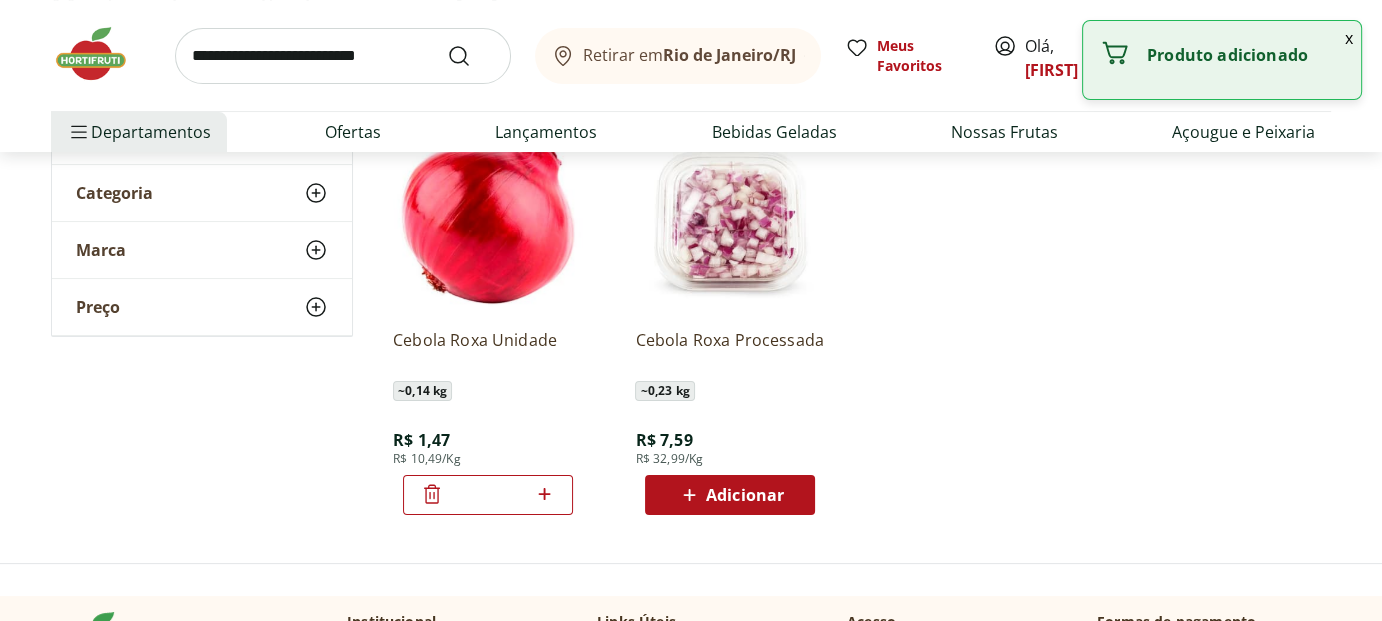 click 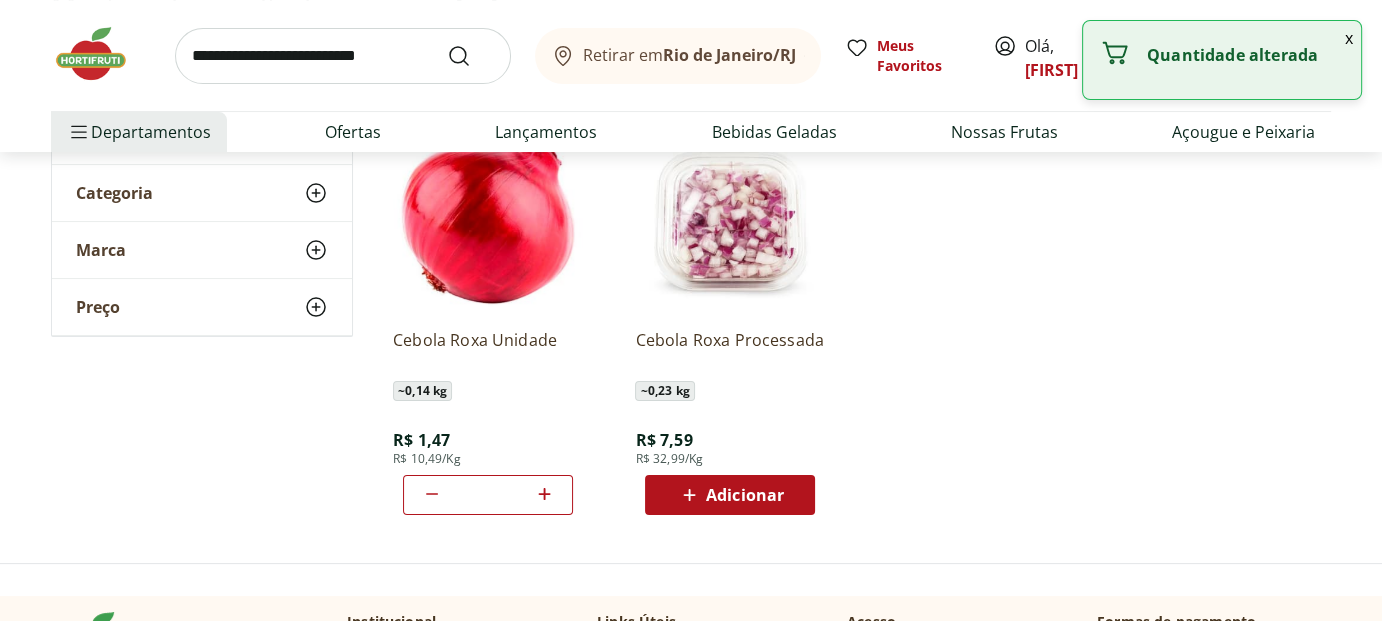 scroll, scrollTop: 100, scrollLeft: 0, axis: vertical 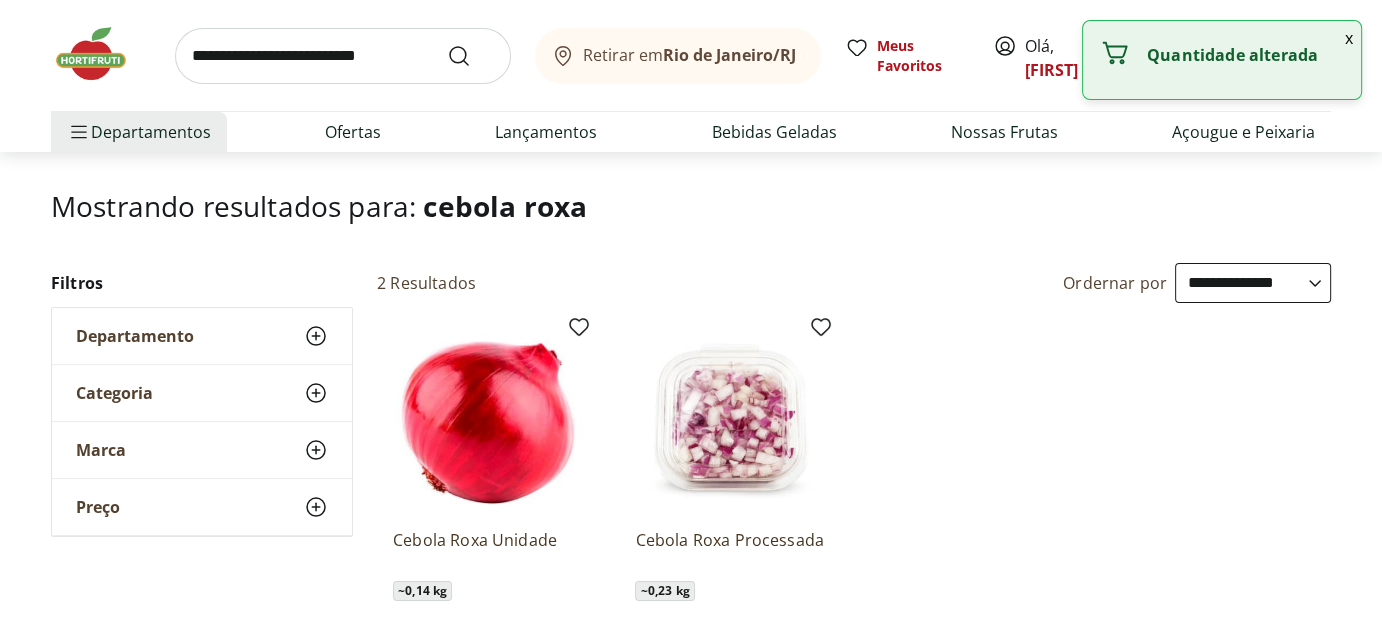 click at bounding box center (101, 54) 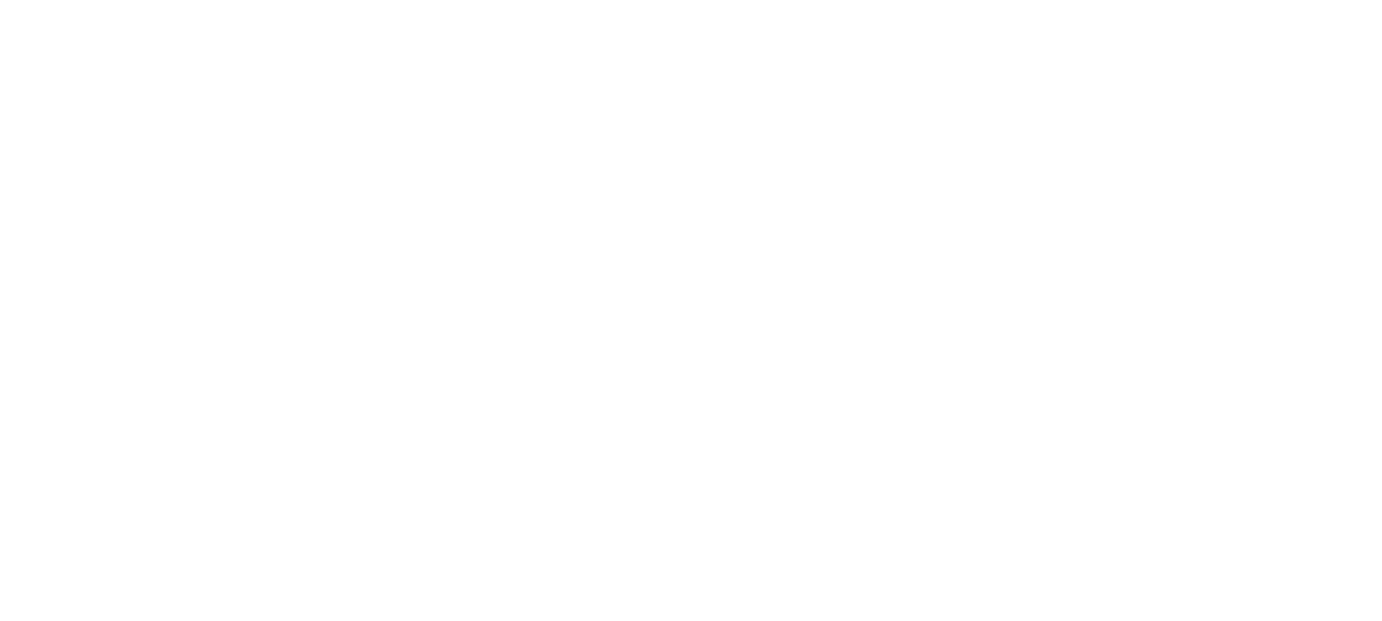 scroll, scrollTop: 0, scrollLeft: 0, axis: both 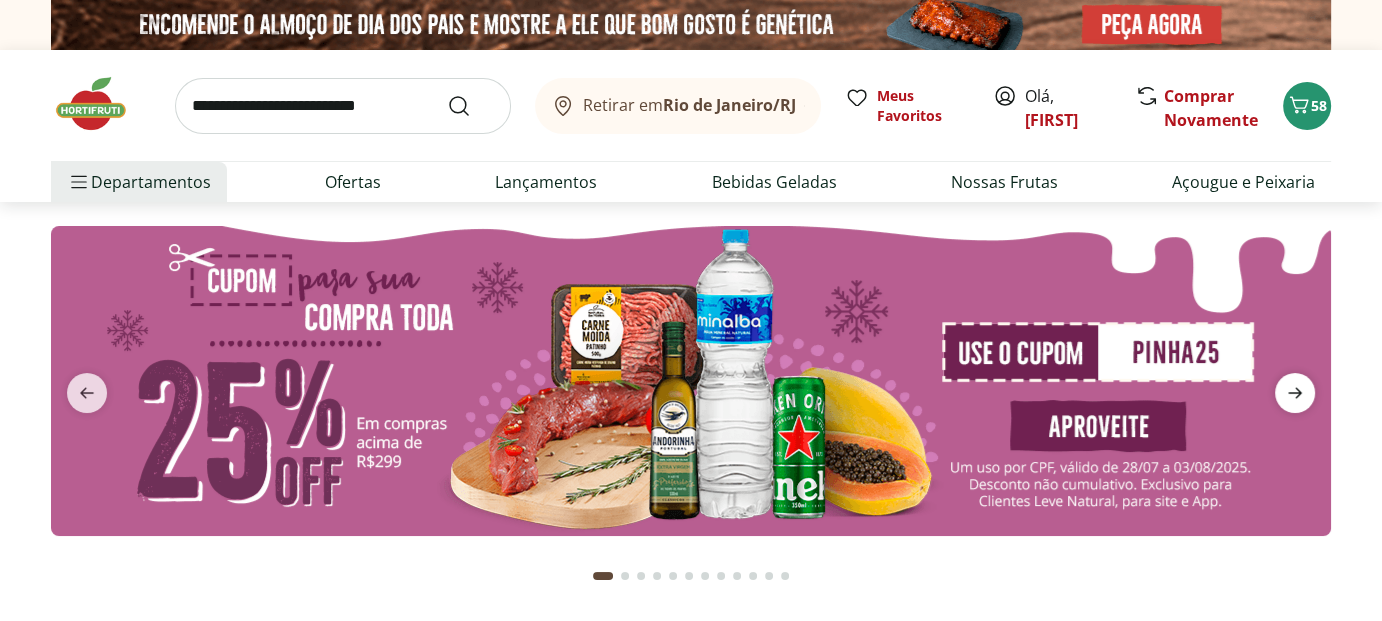 click 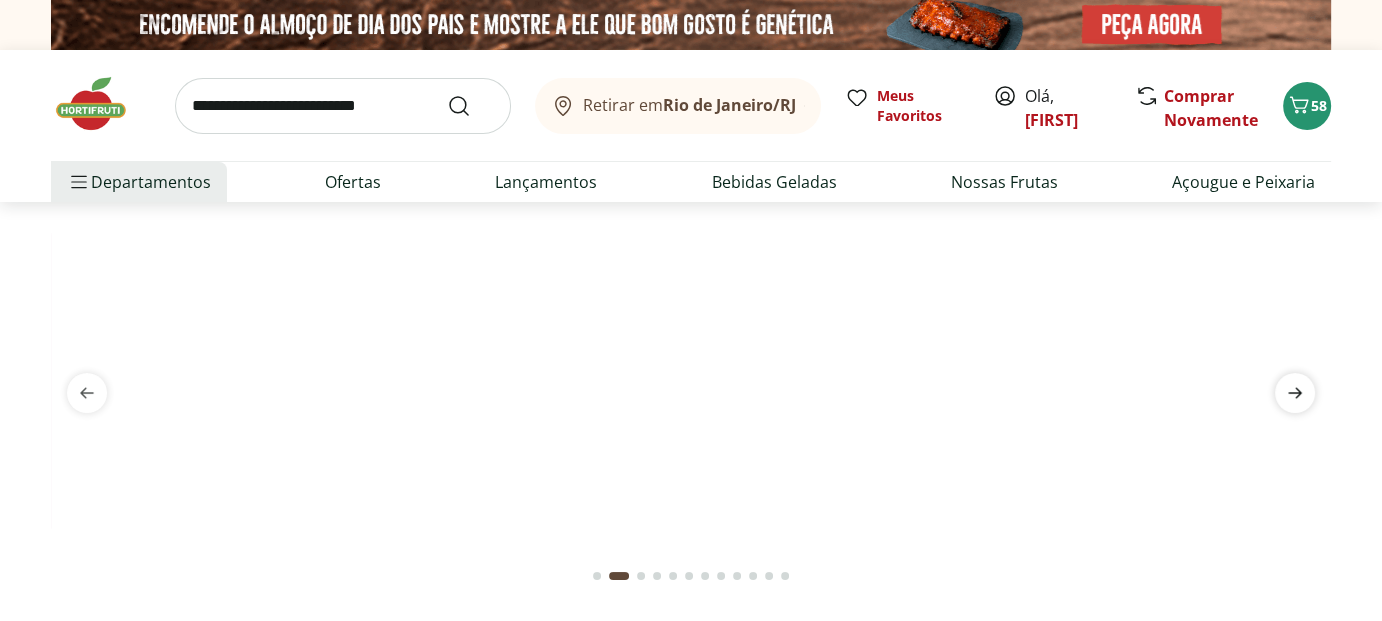 click 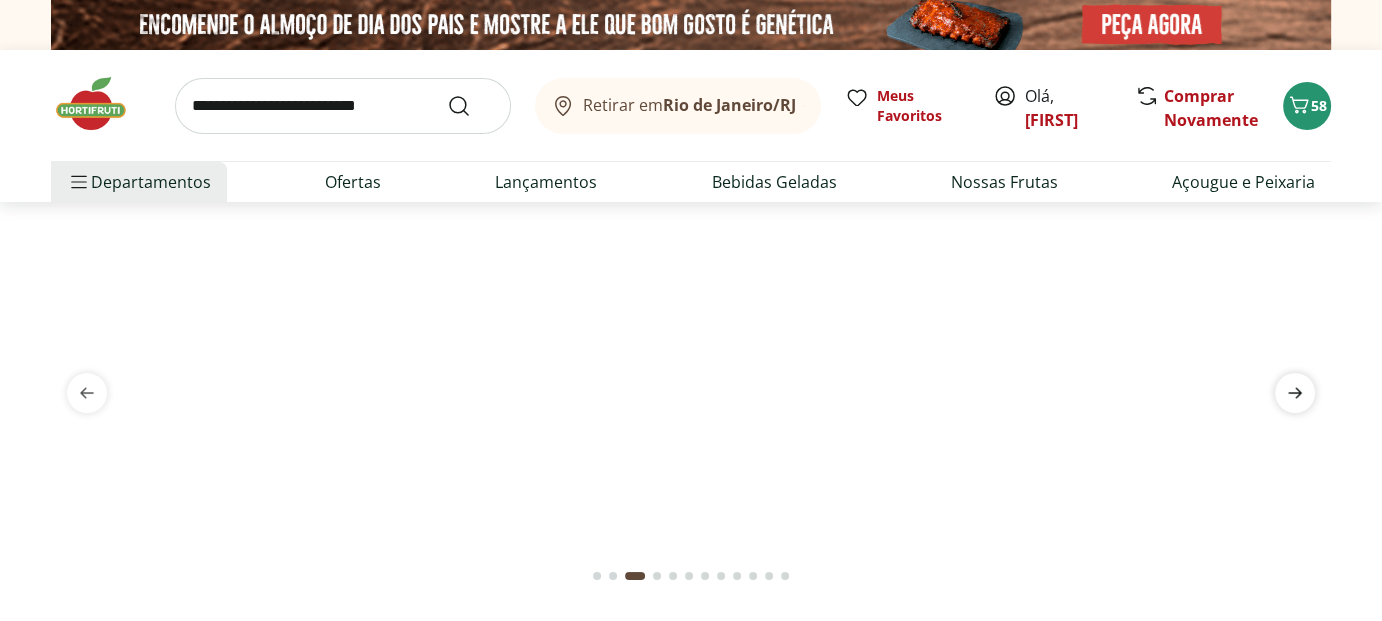 click 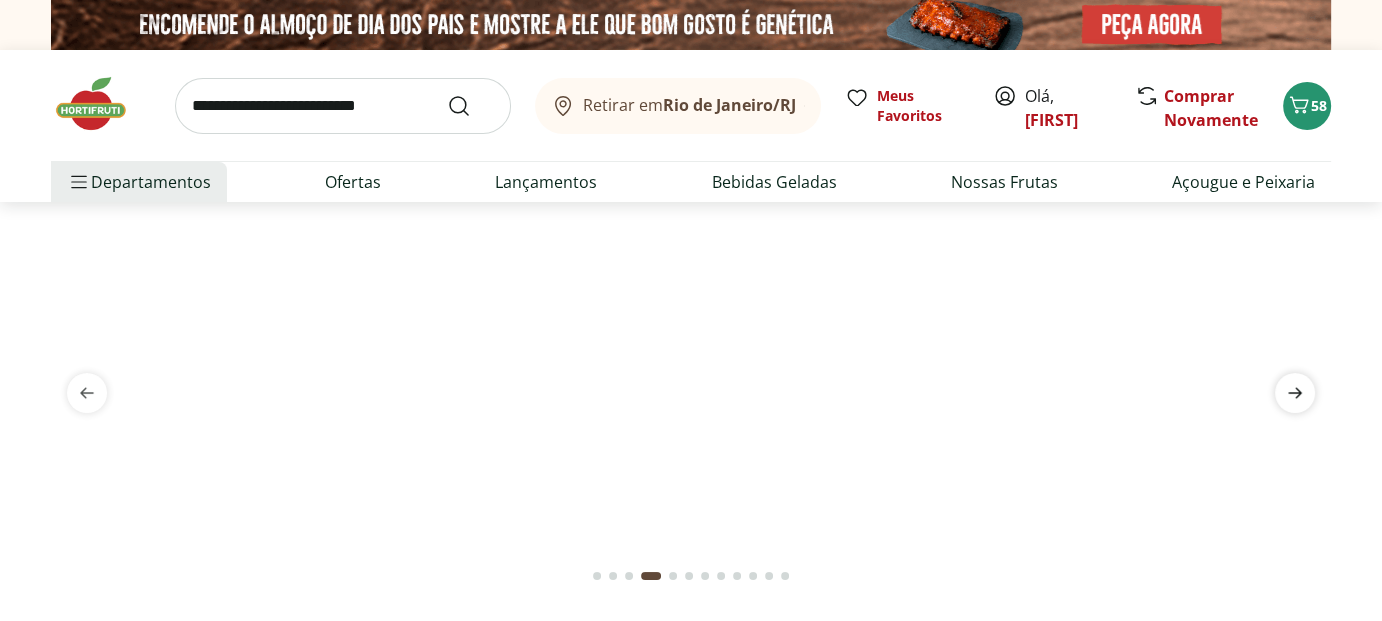 click 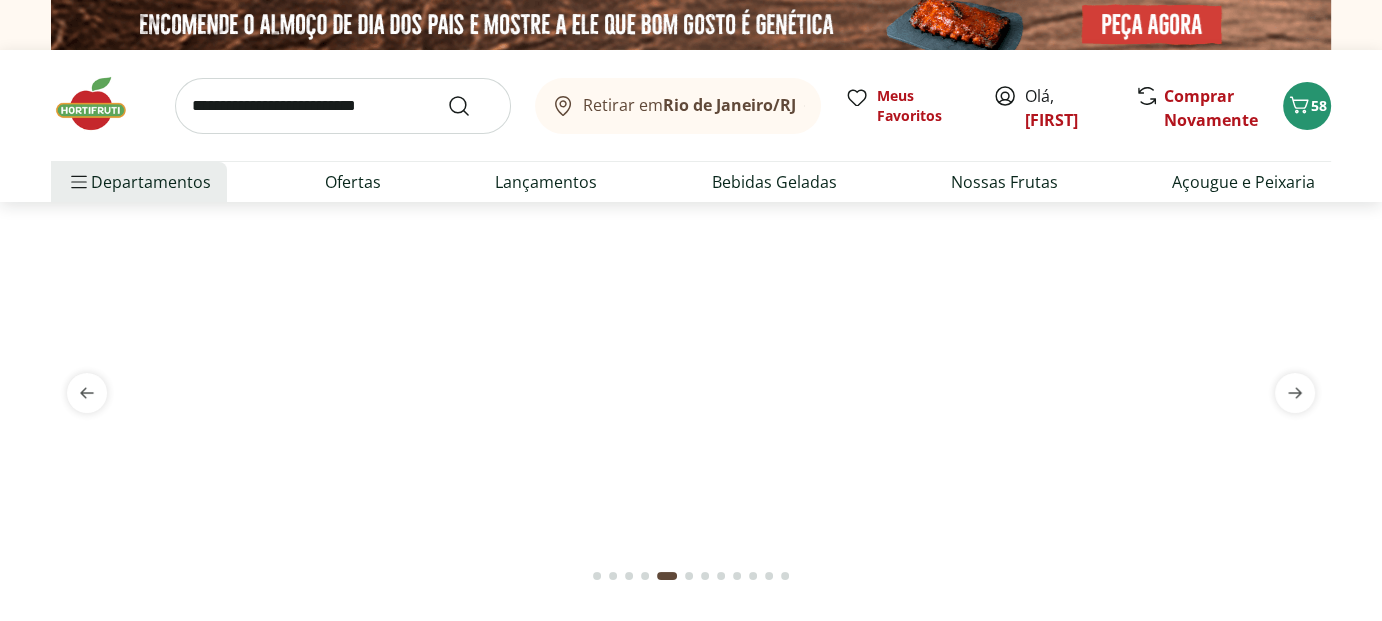 click at bounding box center [691, 226] 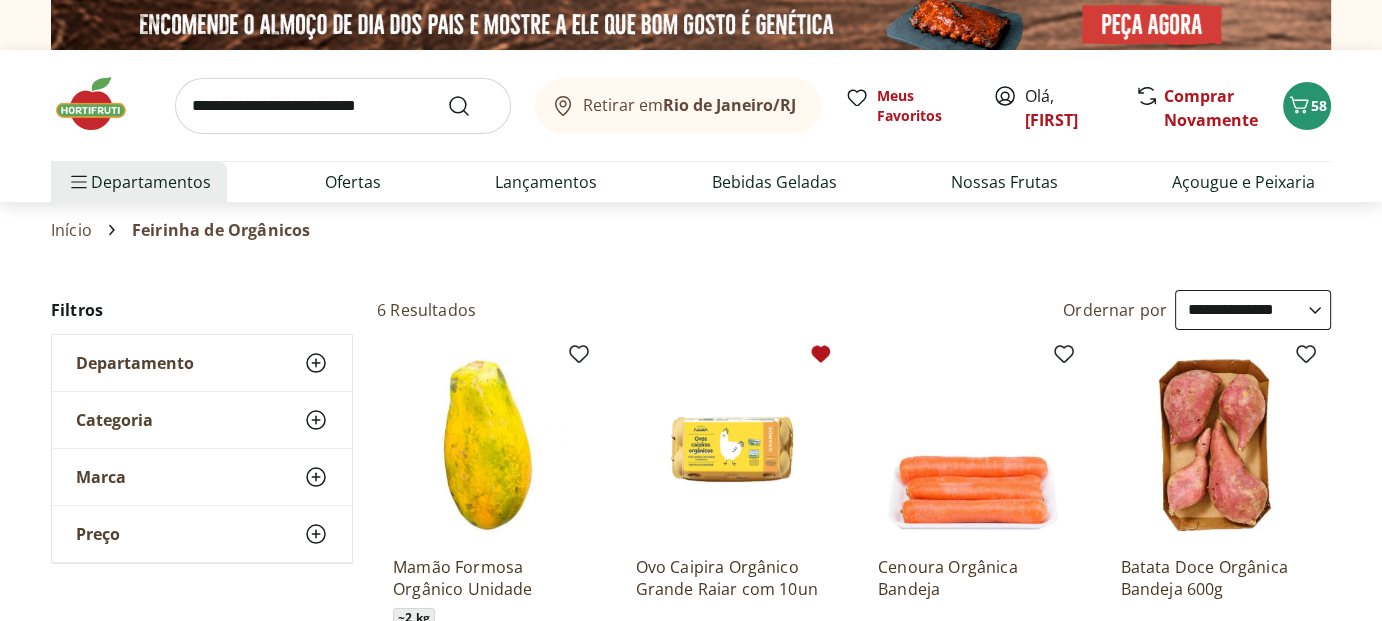scroll, scrollTop: 200, scrollLeft: 0, axis: vertical 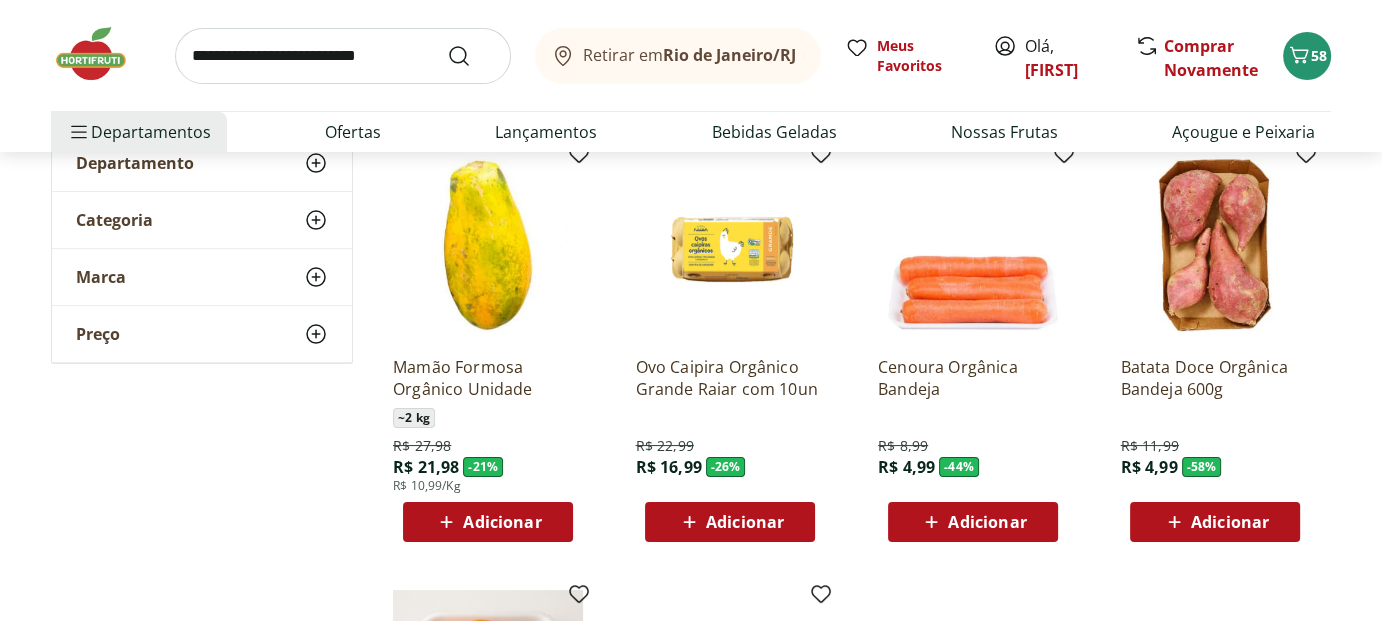 click on "Adicionar" at bounding box center [730, 522] 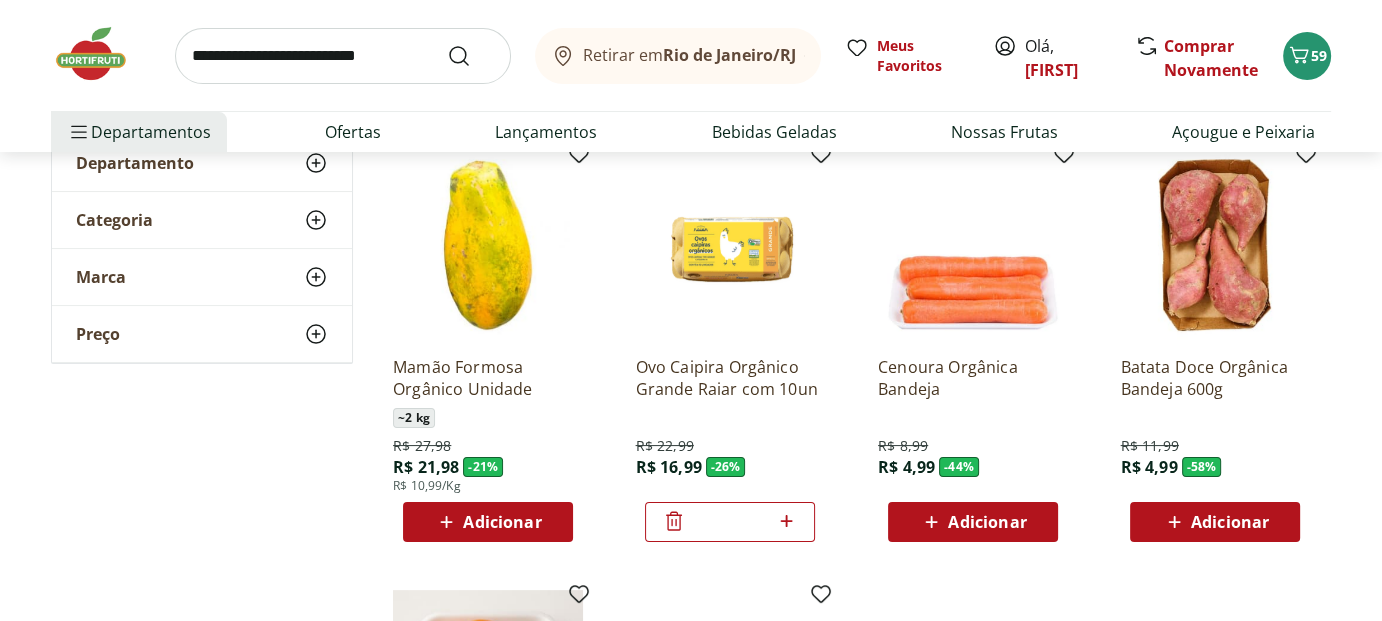 click 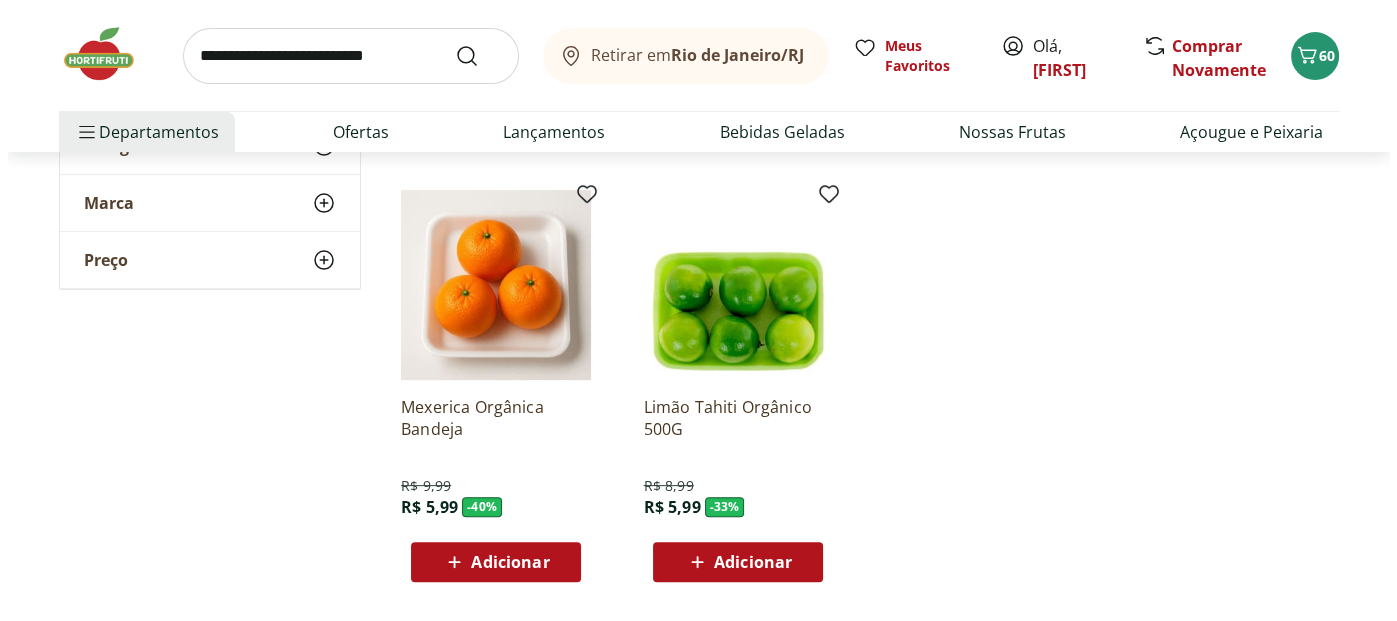 scroll, scrollTop: 100, scrollLeft: 0, axis: vertical 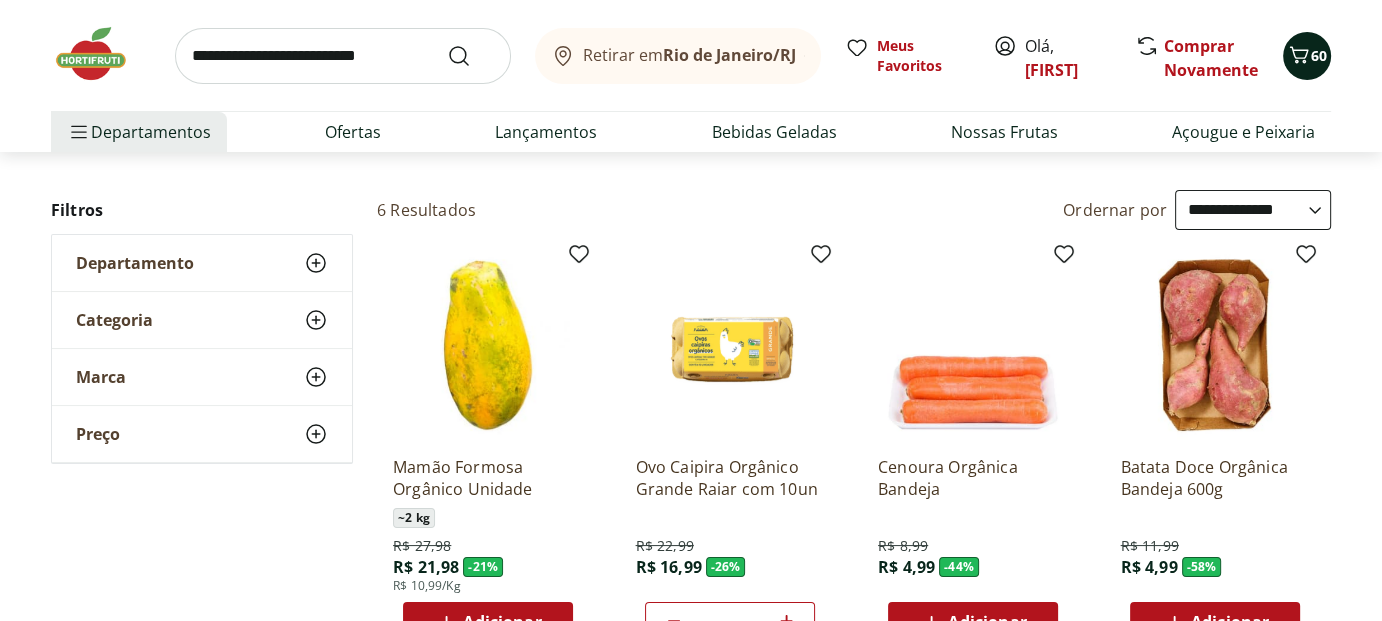 click 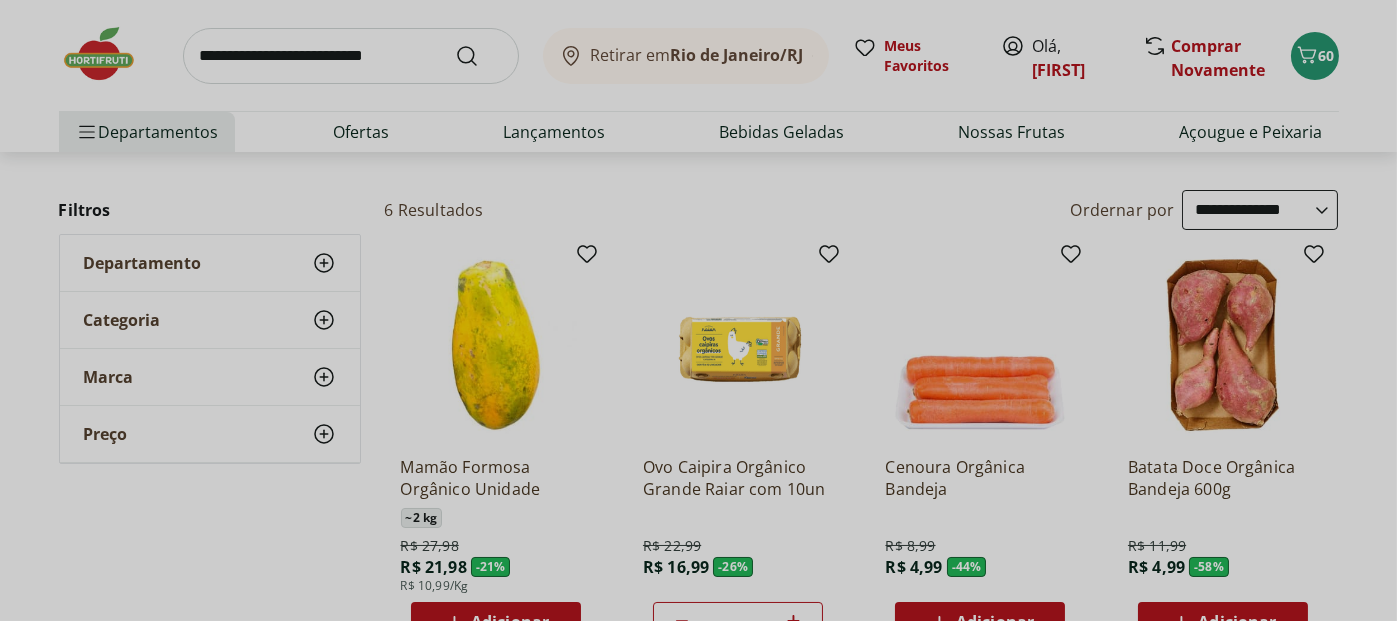 click on "Meu Carrinho 60 Faltam apenas  R$ 6,53  para Frete Grátis Batata Inglesa Unidade ** Price: R$ 0,80 Cenoura Unidade * Price: R$ 0,70 Bolo Cenoura Tradicional Jeito Caseiro 400g * Original price: R$ 19,90 Price: R$ 17,90 IOGURTE NATURAL NESTLE 170G * Price: R$ 5,29 Banana Maçã unidade * Price: R$ 1,88 Banana Nanica Orgânica * Price: R$ 10,79 Banana Prata Orgânica * Price: R$ 14,39 Iogurte de Banana e Maça Kids Verde Campo 170g * Price: R$ 5,99 Queijo Minas Frescal Premium Verde Campo * Price: R$ 24,95 COALHADA SECA VERDE CAMPO 180G * Price: R$ 13,99 Iogurte Morango Kids Verde Campo 170g * Price: R$ 5,59 Bisnaguinha Bauducco Pacote * Price: R$ 9,99 Pão de Leite Paderrí 280g * Price: R$ 14,99 Framboesa Unidade * Price: R$ 27,99 Amora Embalada 100G * Price: R$ 19,99 Pão Frances * Price: R$ 1,49 Pão Castanha do Pará e Quinoa Nutrella 350g * Price: R$ 12,99 Bolo de Cenoura * Price: R$ 16,47 Ovos Vermelho Caipira Com 10 Unidades * Price: R$ 15,99 Brócolis Ninja Unidade * Price: * * *" at bounding box center [698, 310] 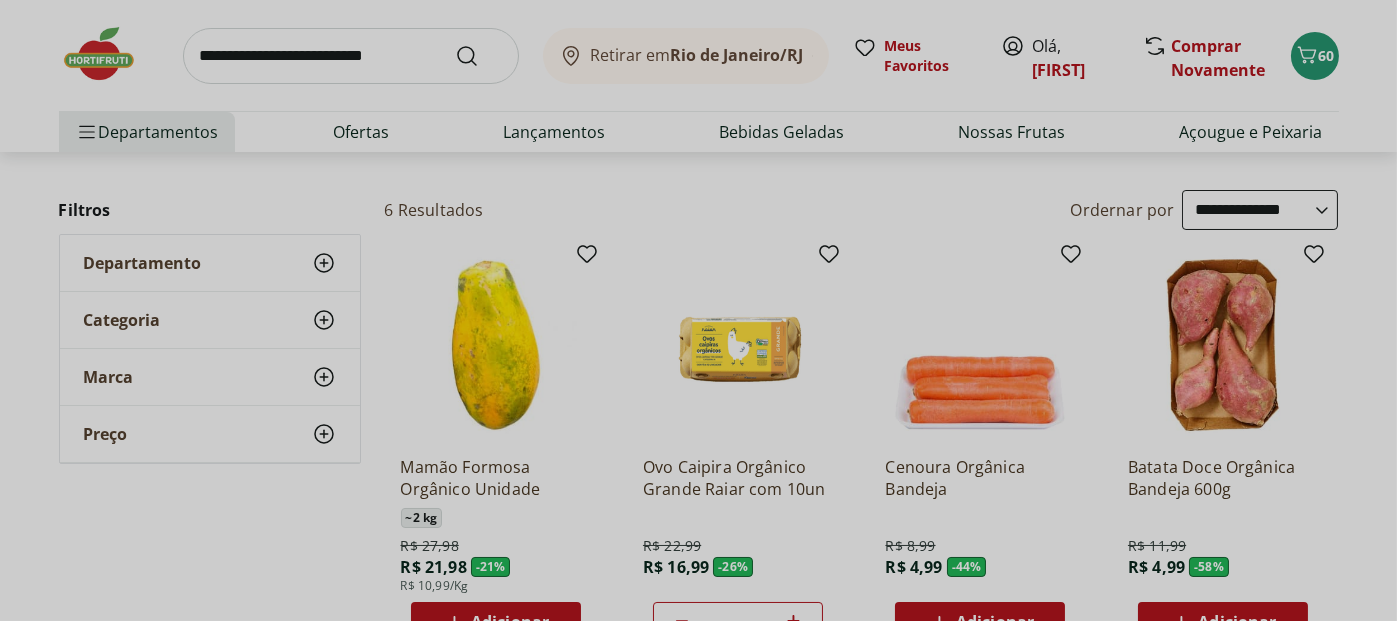 click on "Meu Carrinho 60 Faltam apenas  R$ 6,53  para Frete Grátis Batata Inglesa Unidade ** Price: R$ 0,80 Cenoura Unidade * Price: R$ 0,70 Bolo Cenoura Tradicional Jeito Caseiro 400g * Original price: R$ 19,90 Price: R$ 17,90 IOGURTE NATURAL NESTLE 170G * Price: R$ 5,29 Banana Maçã unidade * Price: R$ 1,88 Banana Nanica Orgânica * Price: R$ 10,79 Banana Prata Orgânica * Price: R$ 14,39 Iogurte de Banana e Maça Kids Verde Campo 170g * Price: R$ 5,99 Queijo Minas Frescal Premium Verde Campo * Price: R$ 24,95 COALHADA SECA VERDE CAMPO 180G * Price: R$ 13,99 Iogurte Morango Kids Verde Campo 170g * Price: R$ 5,59 Bisnaguinha Bauducco Pacote * Price: R$ 9,99 Pão de Leite Paderrí 280g * Price: R$ 14,99 Framboesa Unidade * Price: R$ 27,99 Amora Embalada 100G * Price: R$ 19,99 Pão Frances * Price: R$ 1,49 Pão Castanha do Pará e Quinoa Nutrella 350g * Price: R$ 12,99 Bolo de Cenoura * Price: R$ 16,47 Ovos Vermelho Caipira Com 10 Unidades * Price: R$ 15,99 Brócolis Ninja Unidade * Price: * * *" at bounding box center (698, 310) 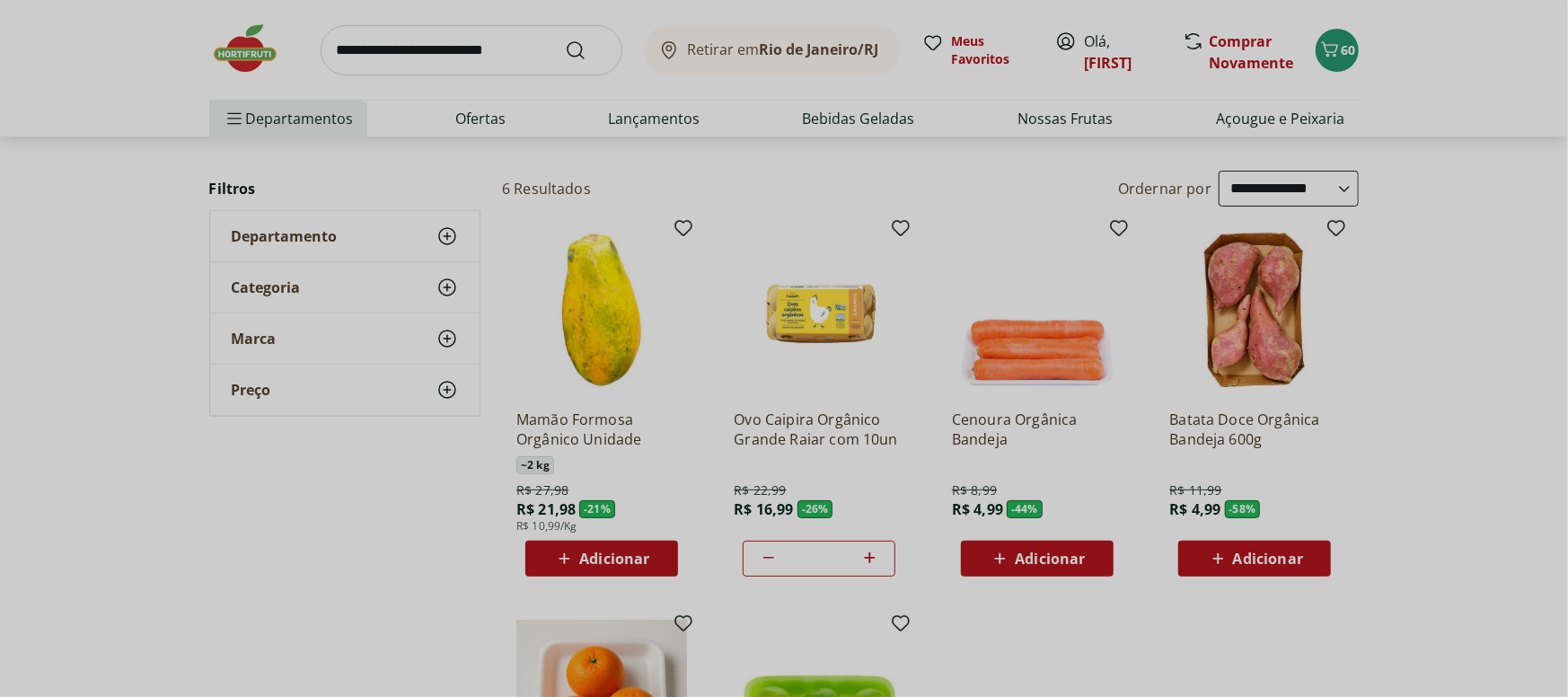 type 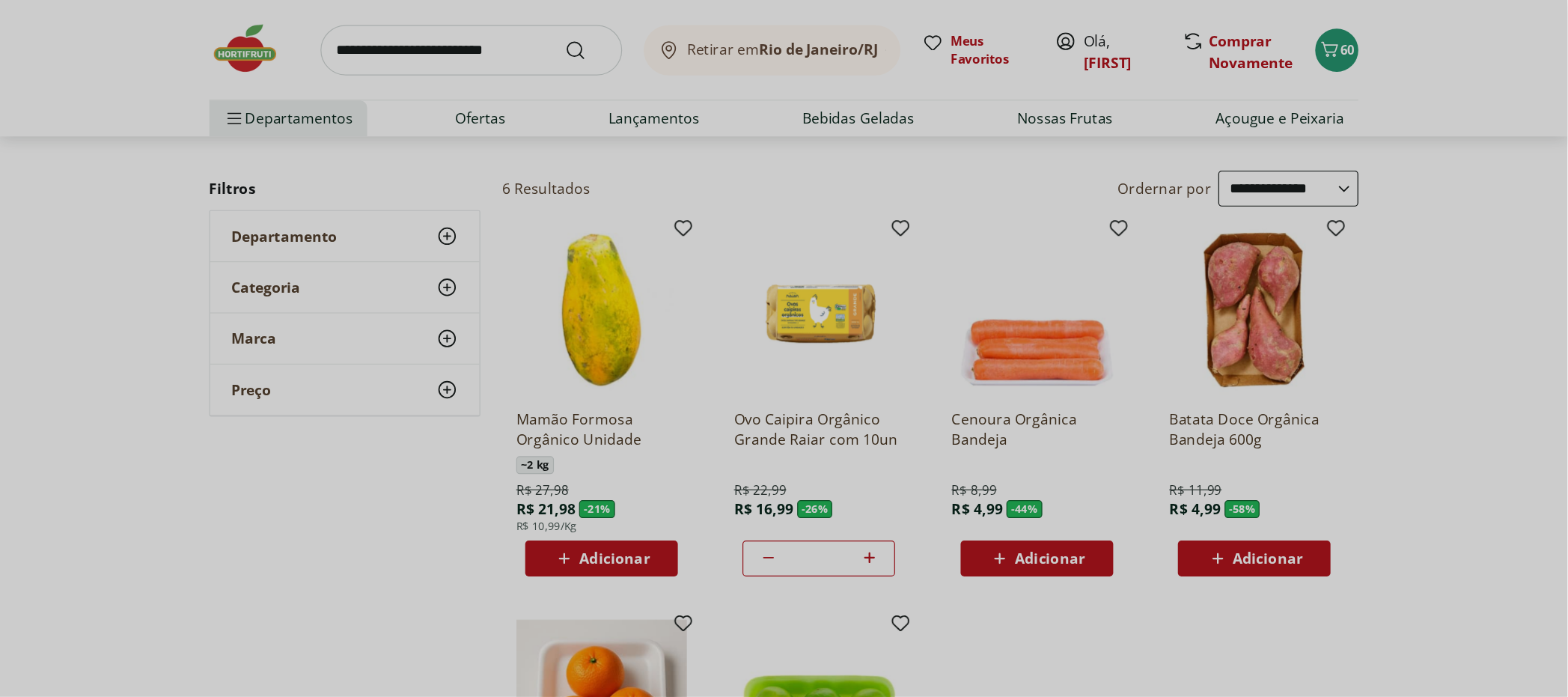 scroll, scrollTop: 55, scrollLeft: 0, axis: vertical 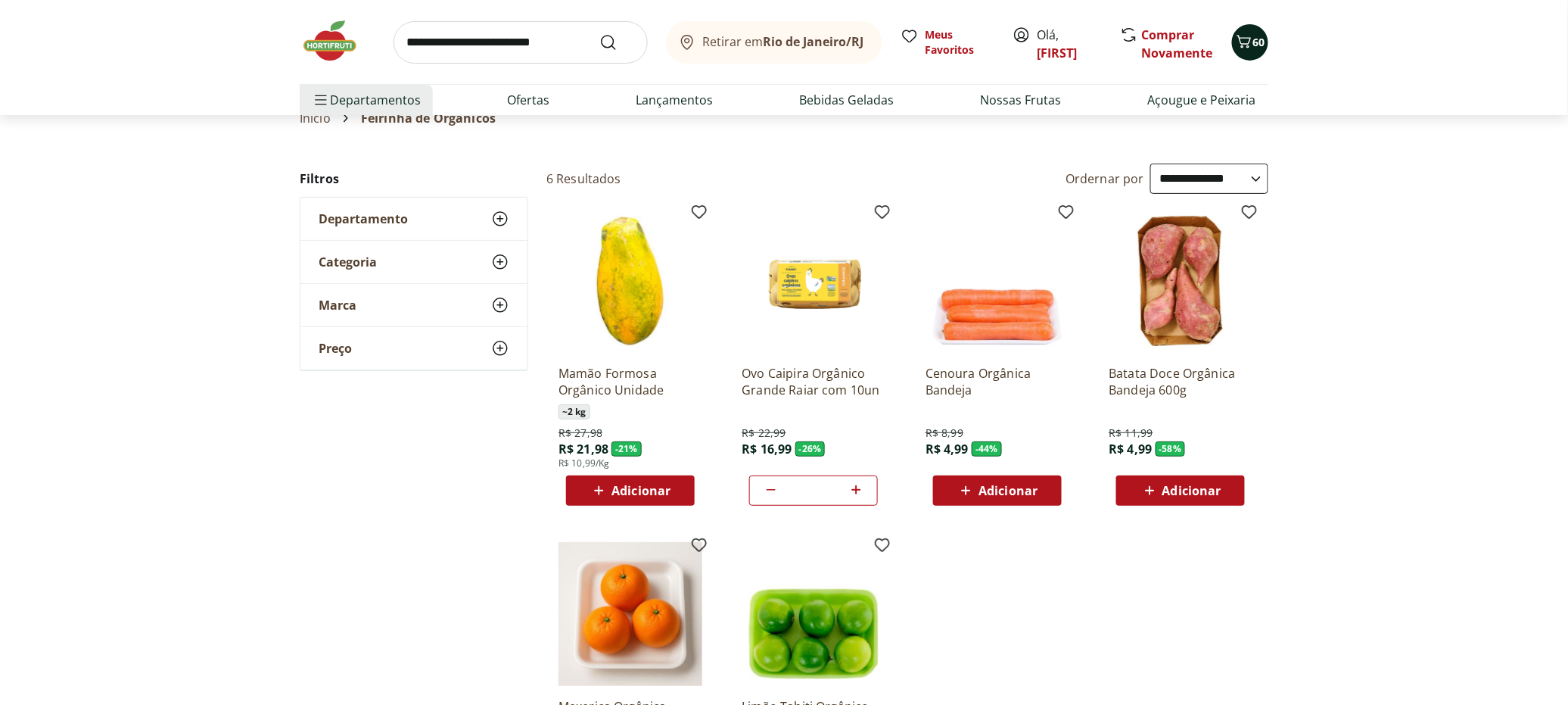 click on "60" at bounding box center [1259, 42] 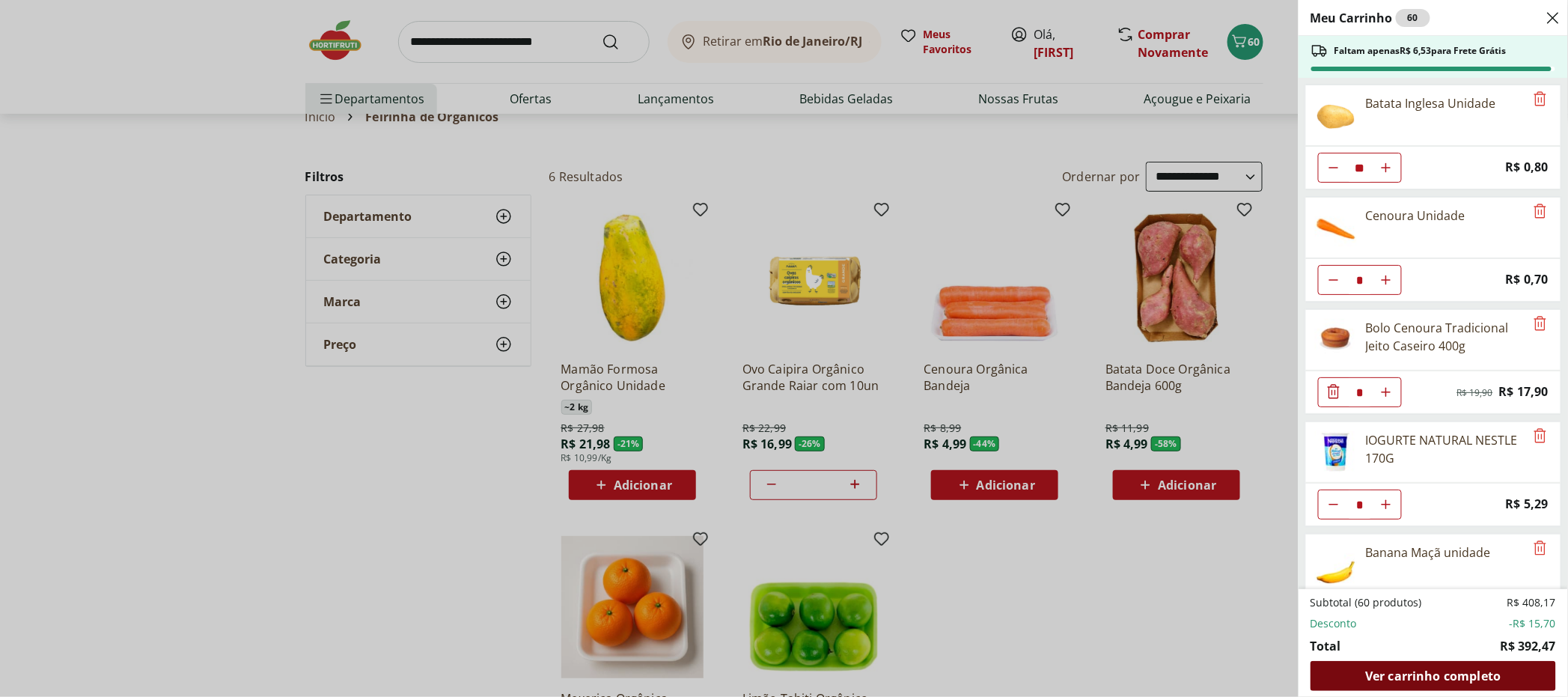 click on "Ver carrinho completo" at bounding box center [1433, 676] 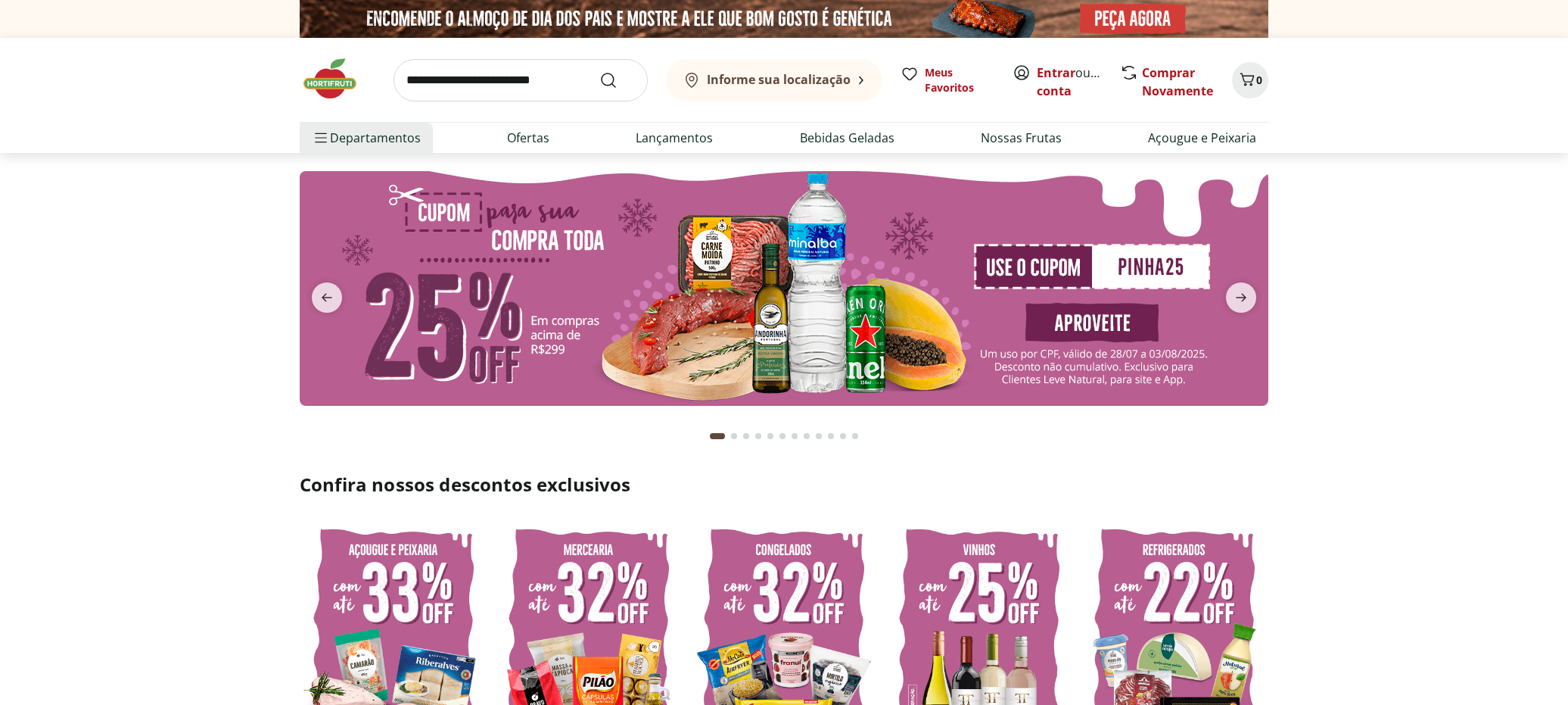 scroll, scrollTop: 0, scrollLeft: 0, axis: both 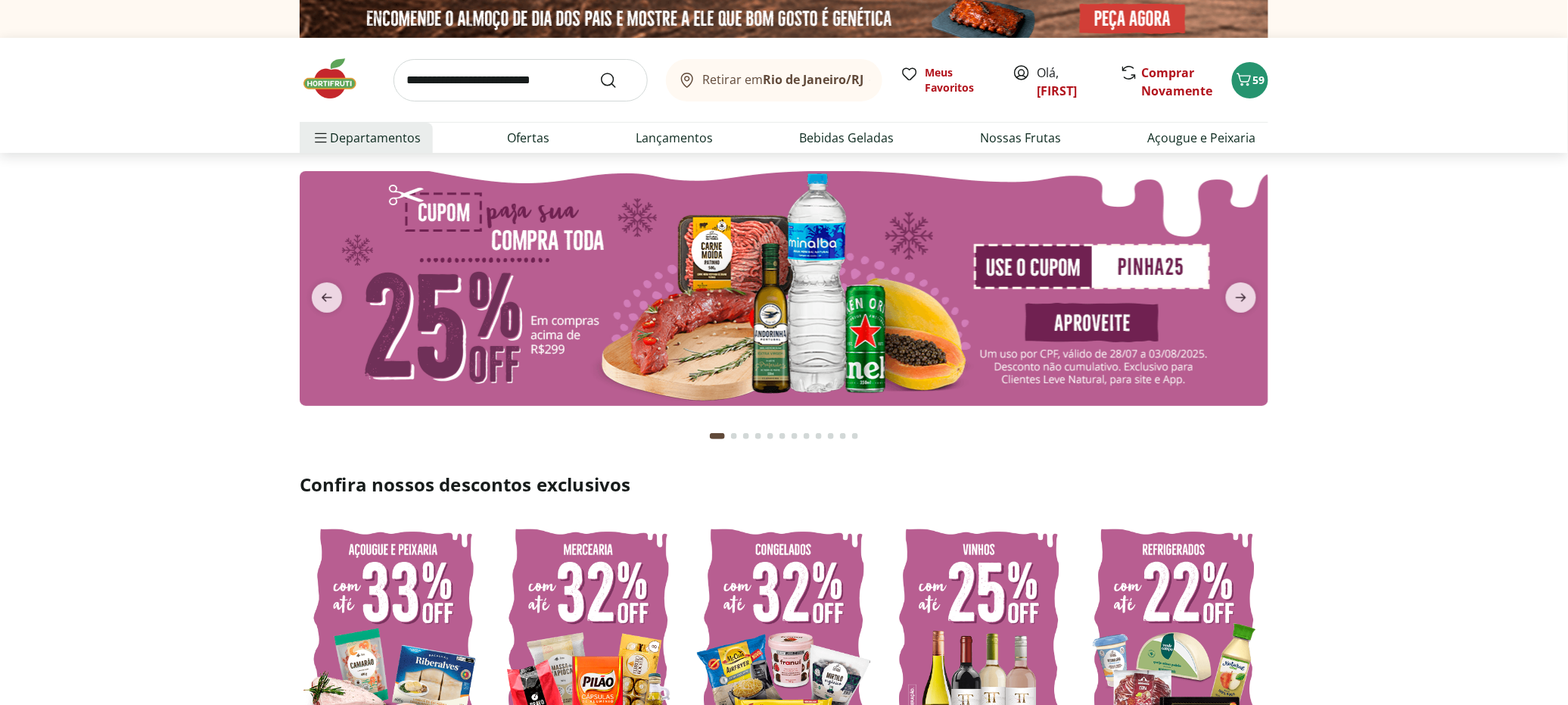click at bounding box center [784, 304] 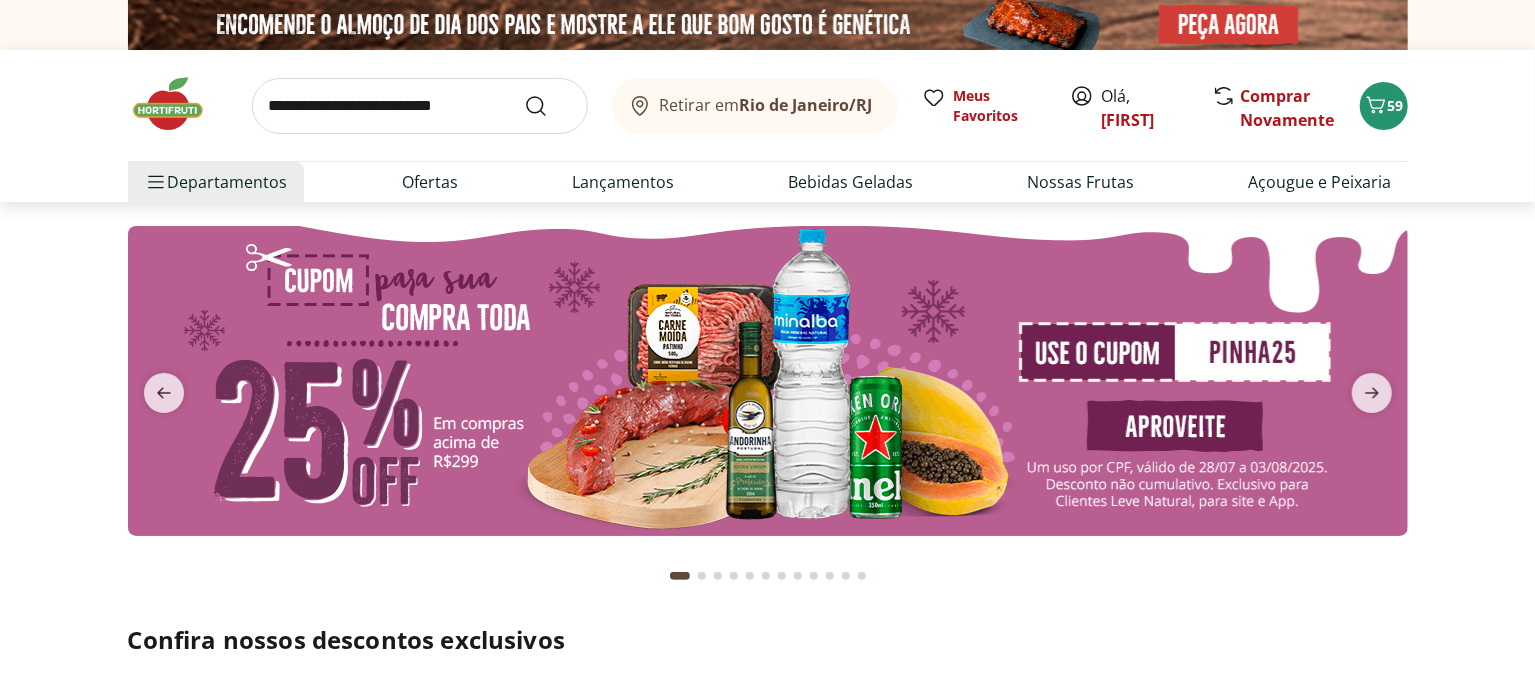 click at bounding box center (420, 106) 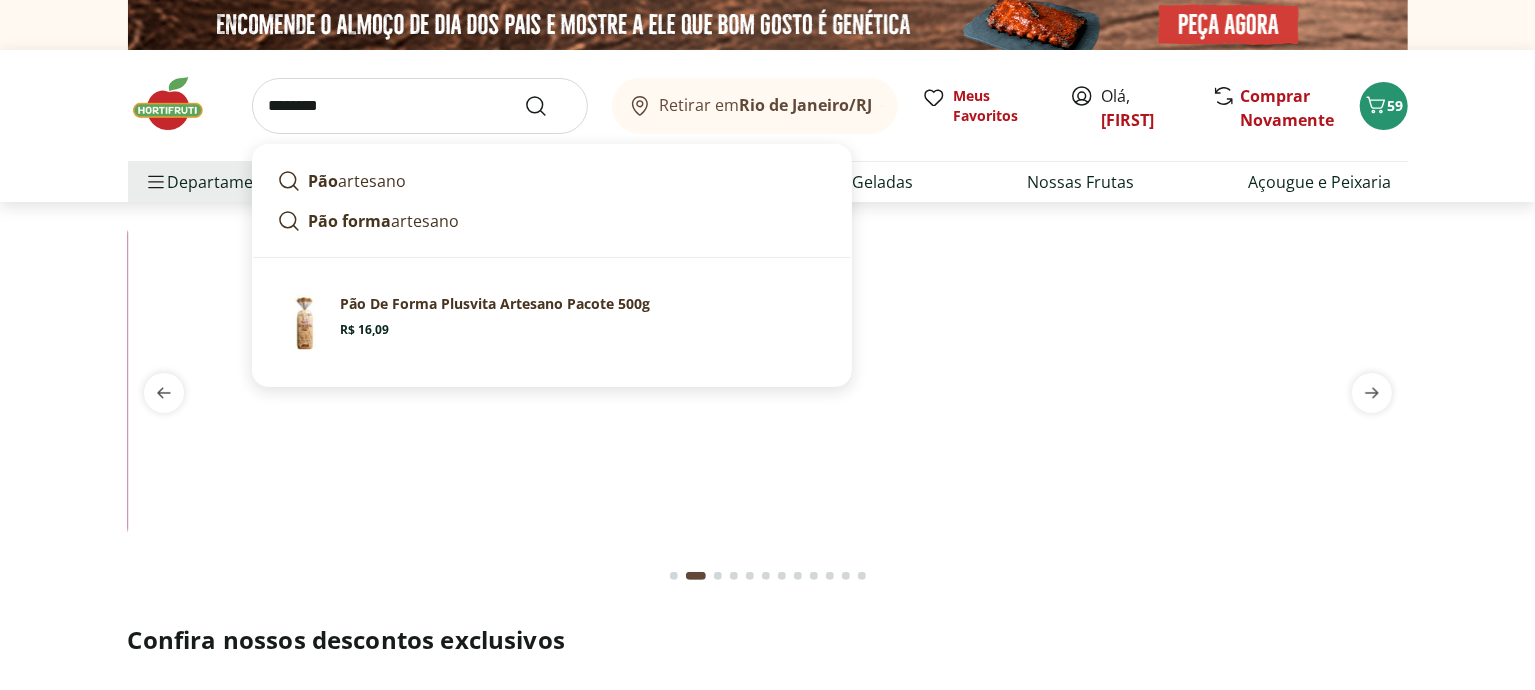 type on "********" 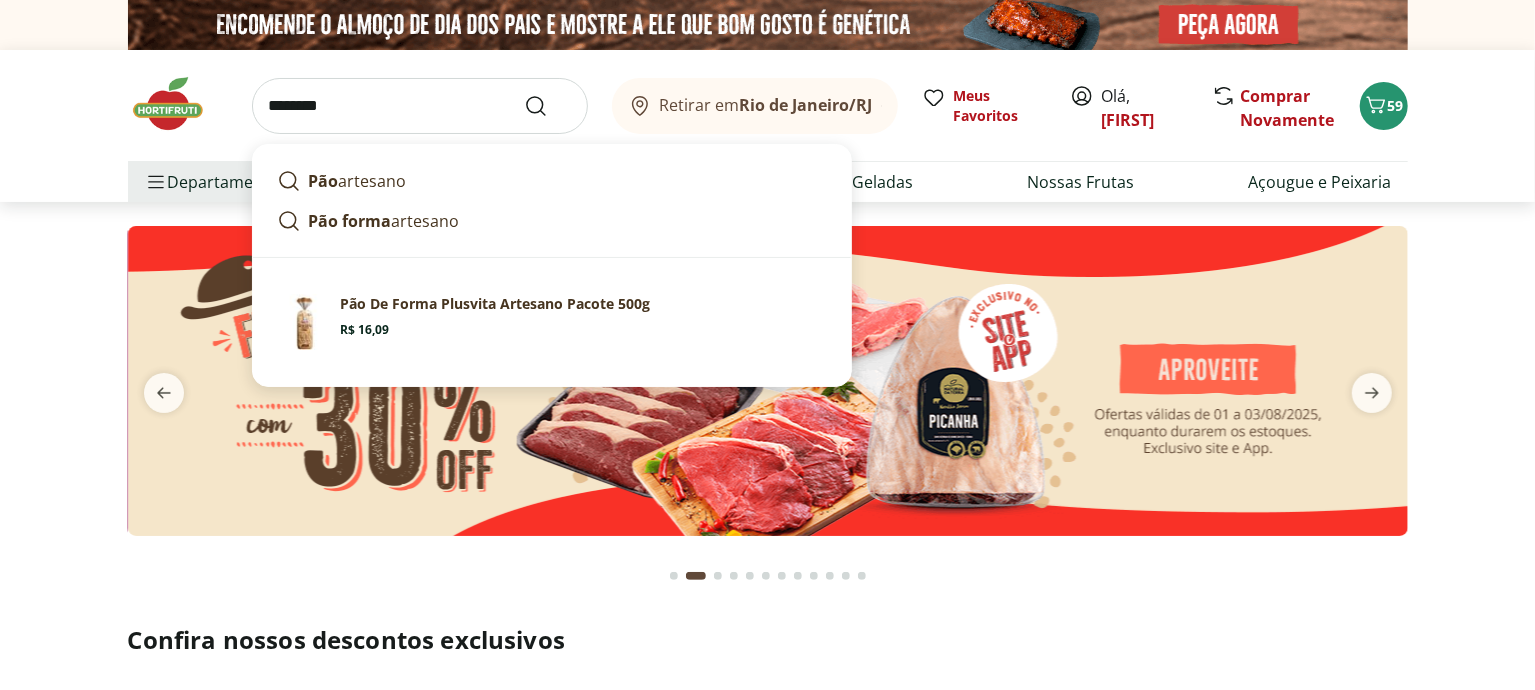 click at bounding box center (548, 106) 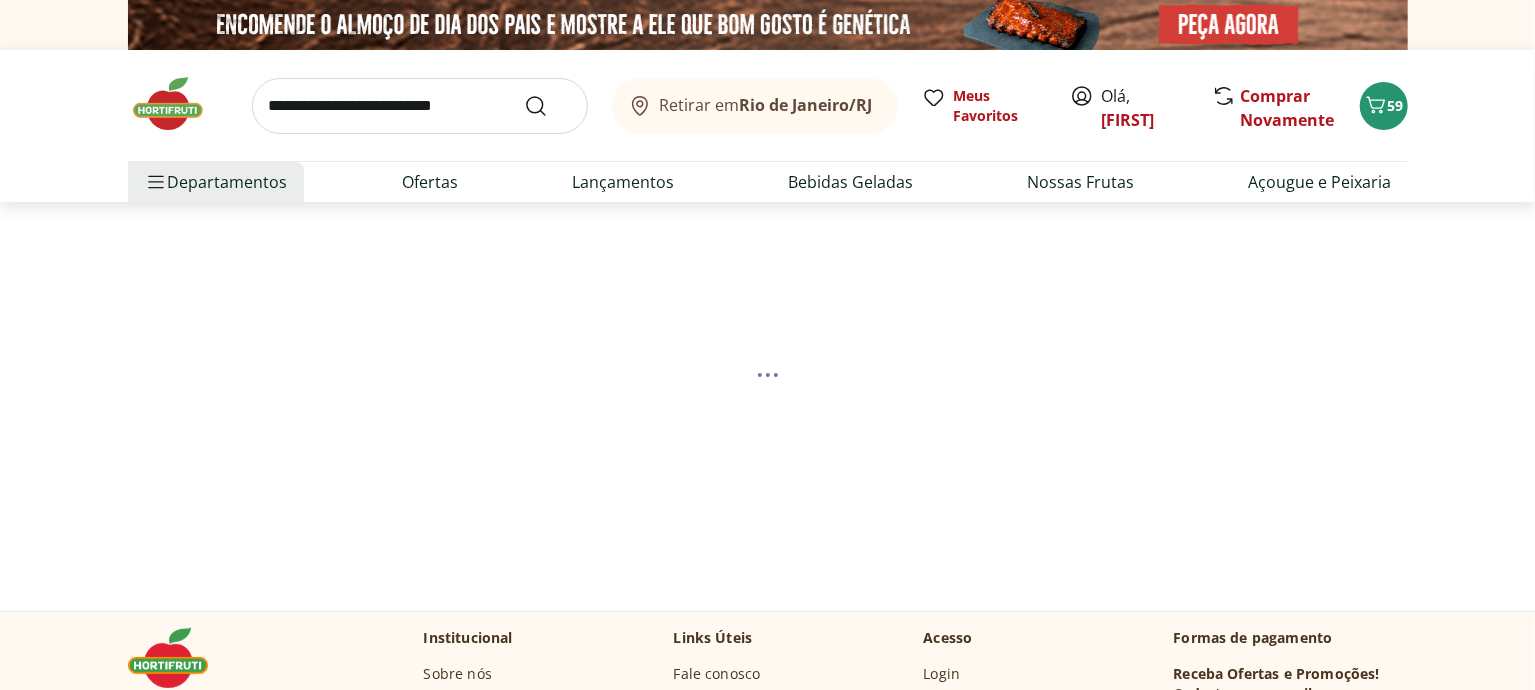 select on "**********" 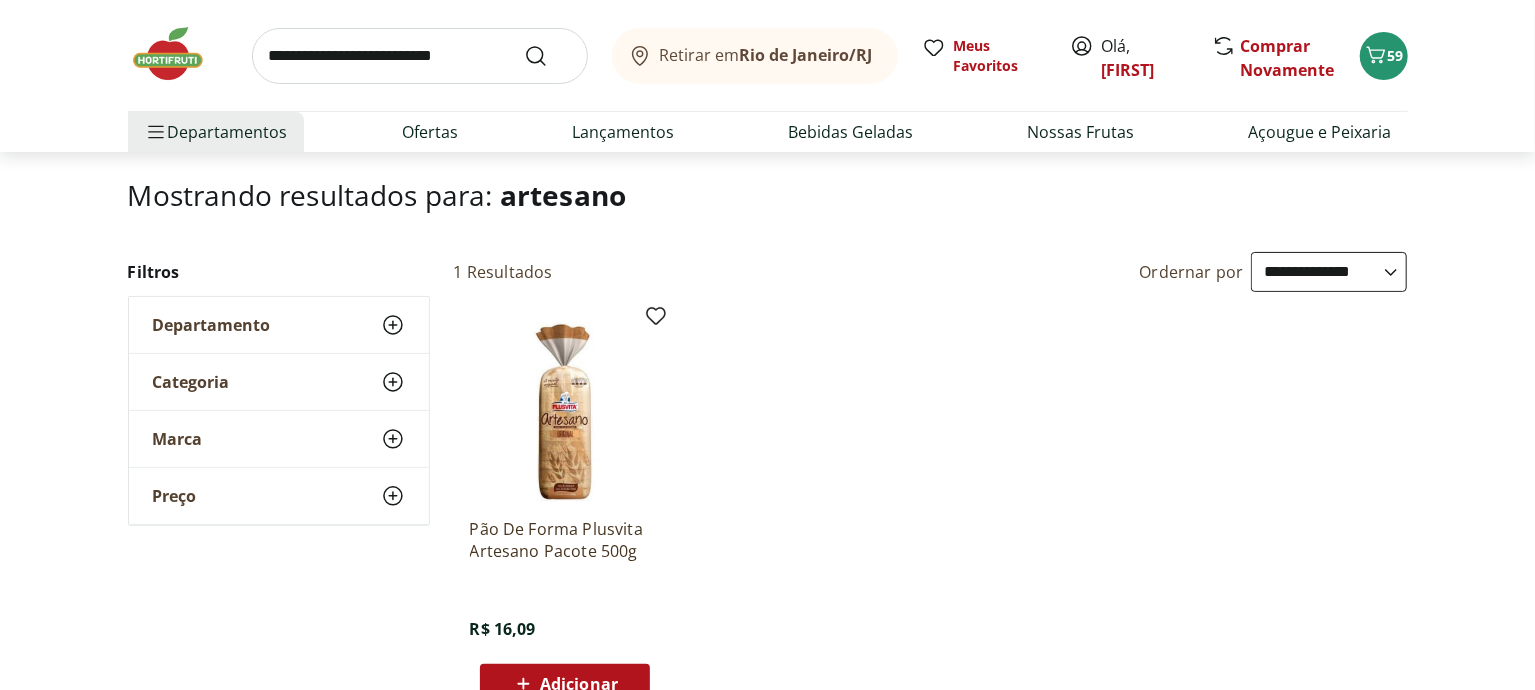 scroll, scrollTop: 222, scrollLeft: 0, axis: vertical 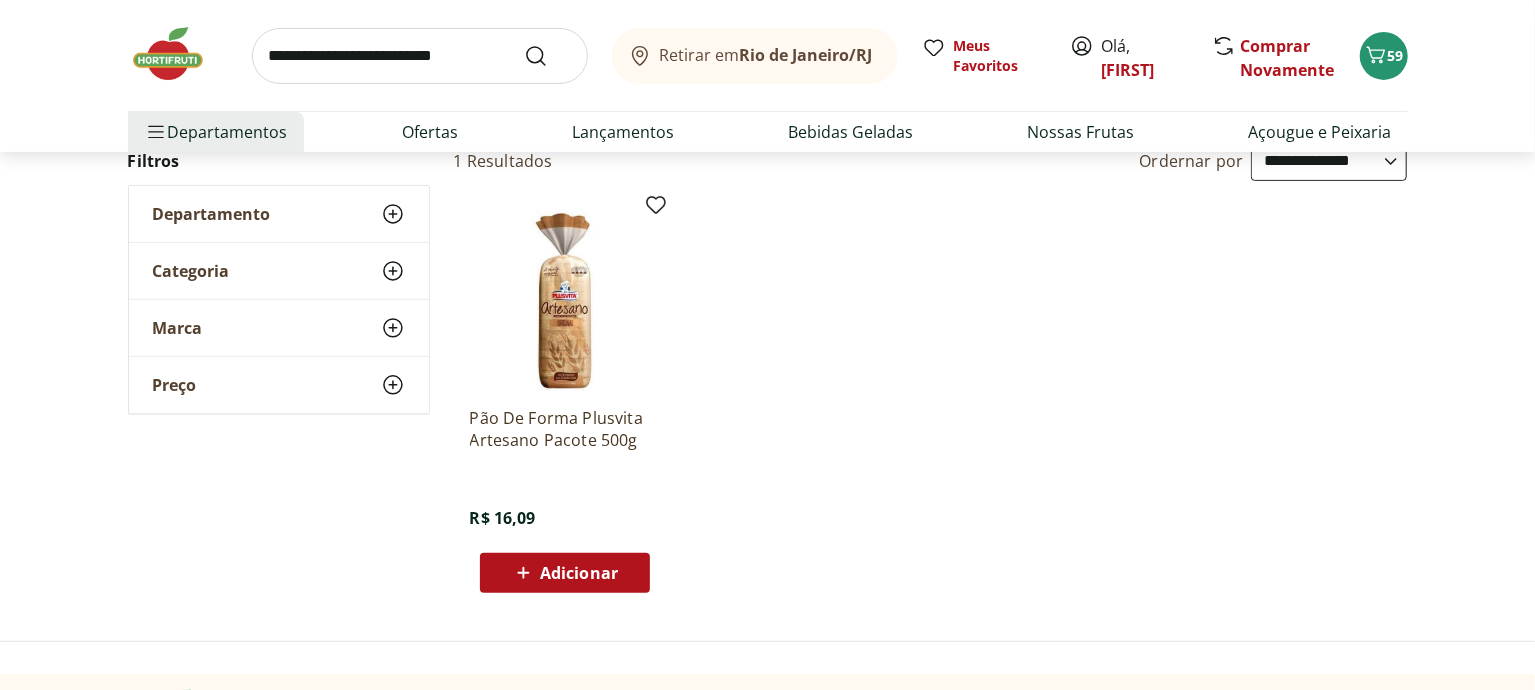 click on "Adicionar" at bounding box center [579, 573] 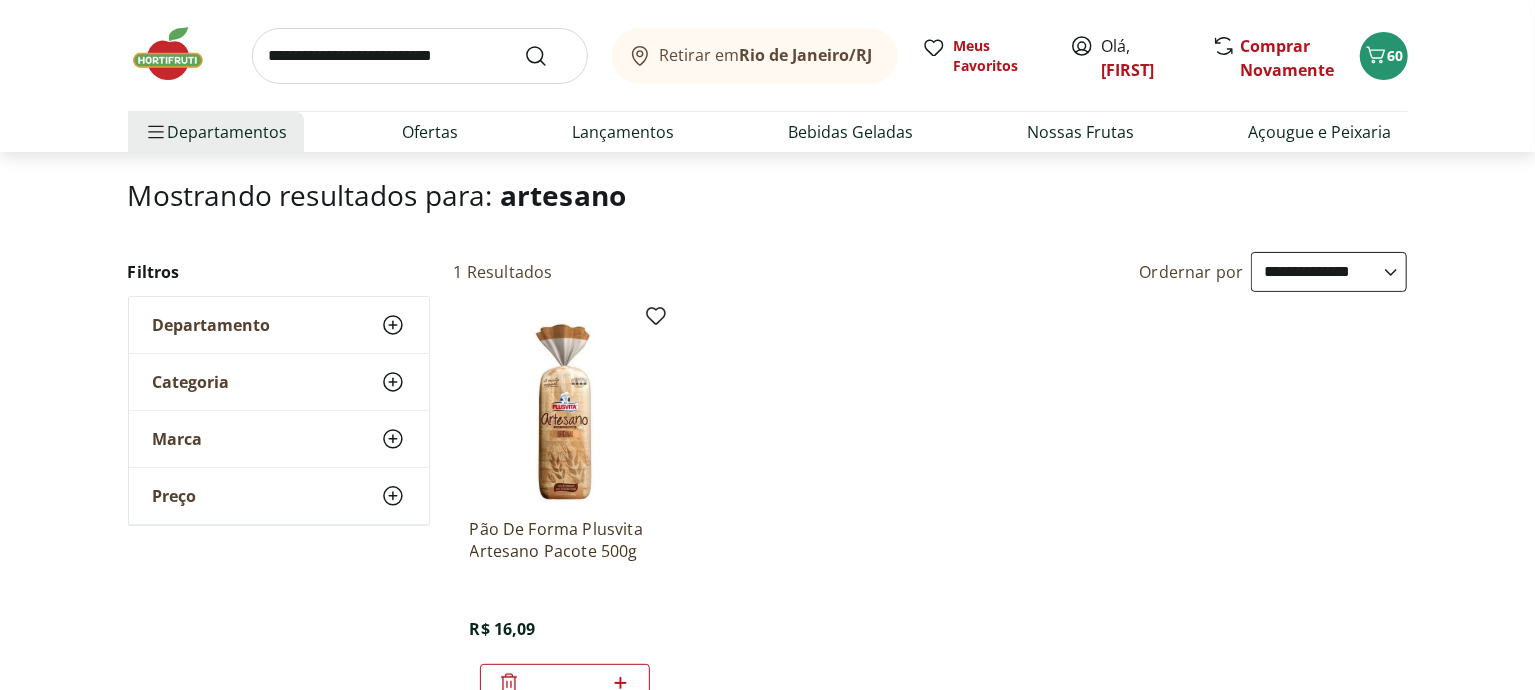 scroll, scrollTop: 0, scrollLeft: 0, axis: both 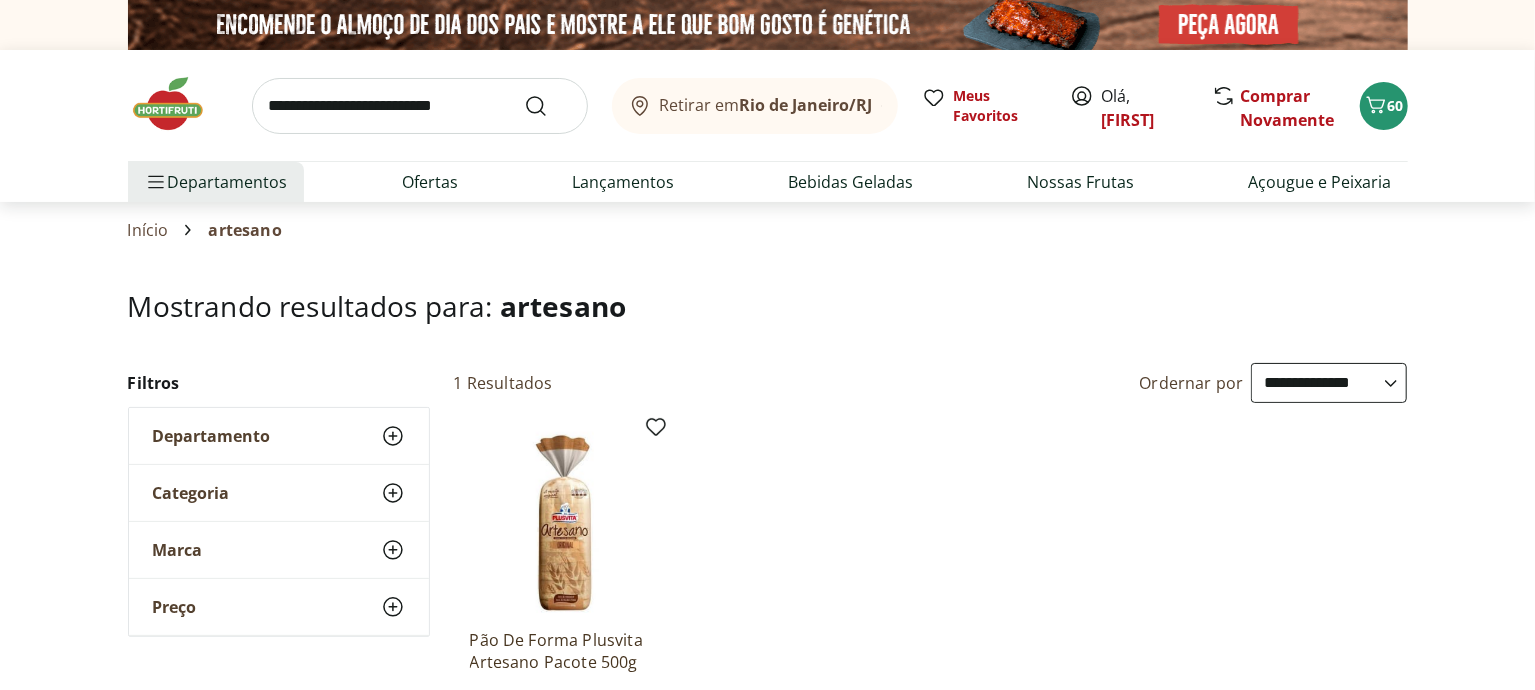 click at bounding box center (178, 104) 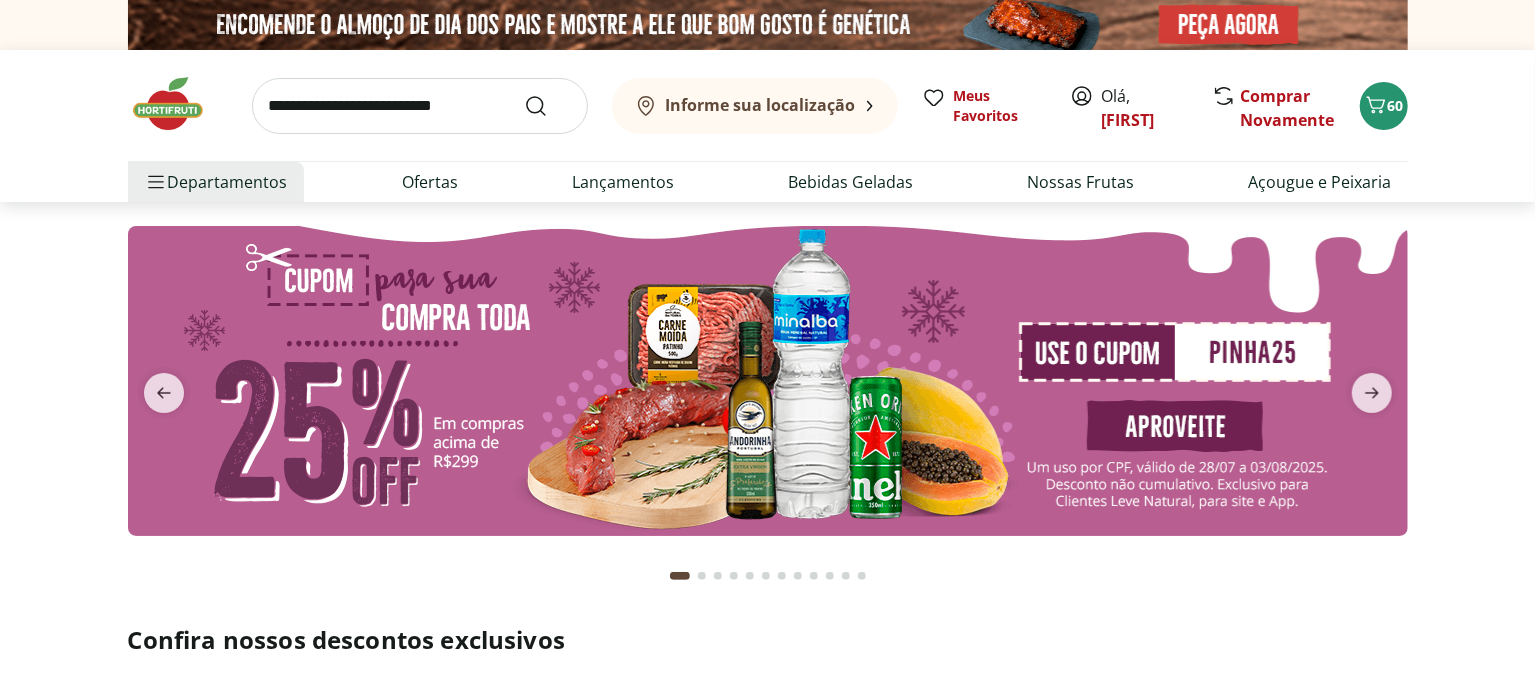 click at bounding box center (420, 106) 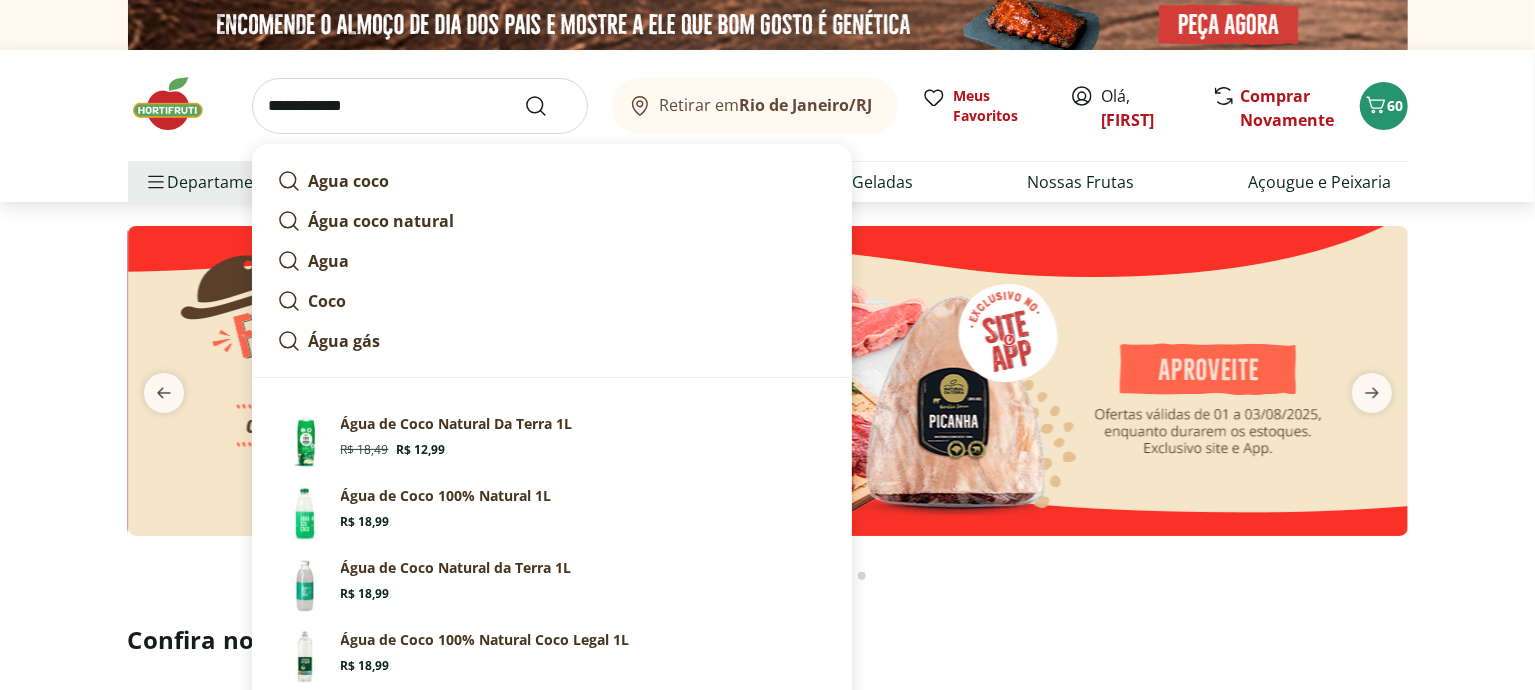 type on "**********" 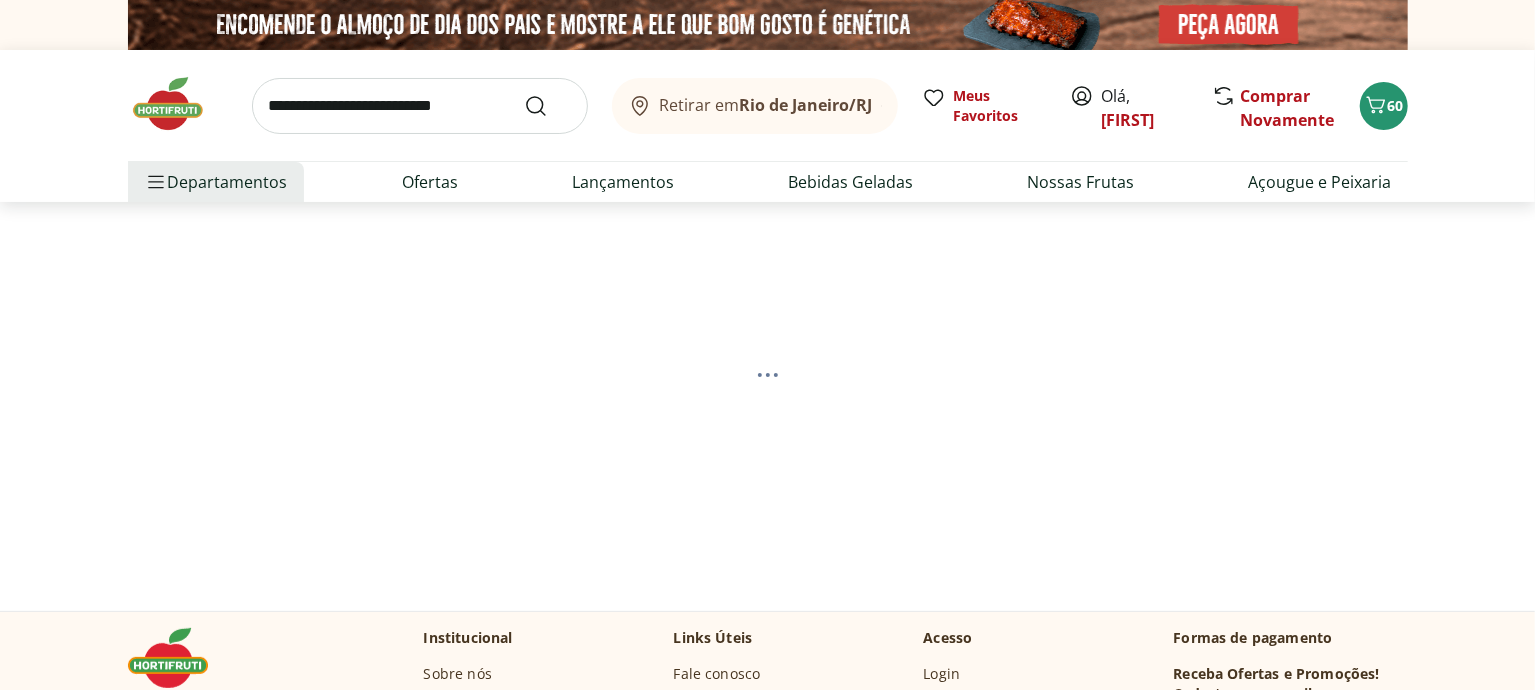 select on "**********" 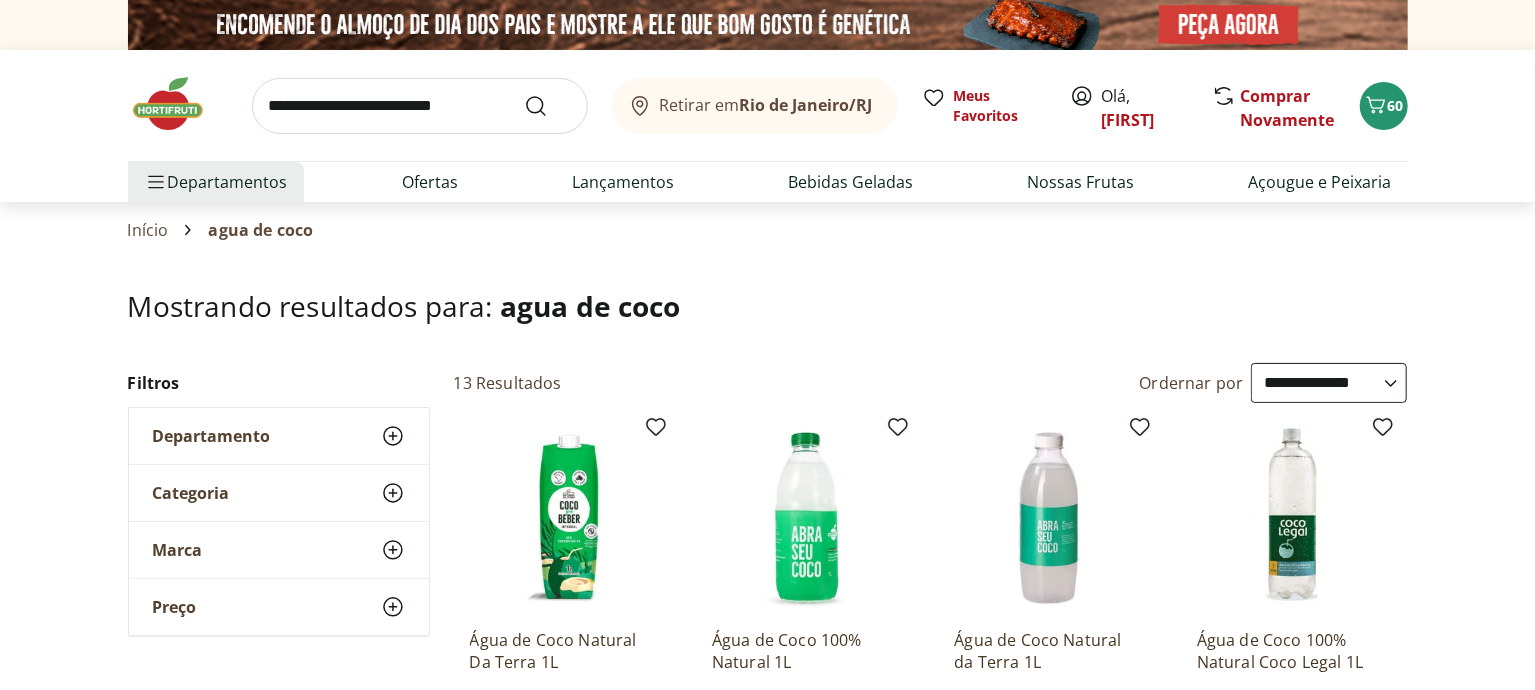 scroll, scrollTop: 222, scrollLeft: 0, axis: vertical 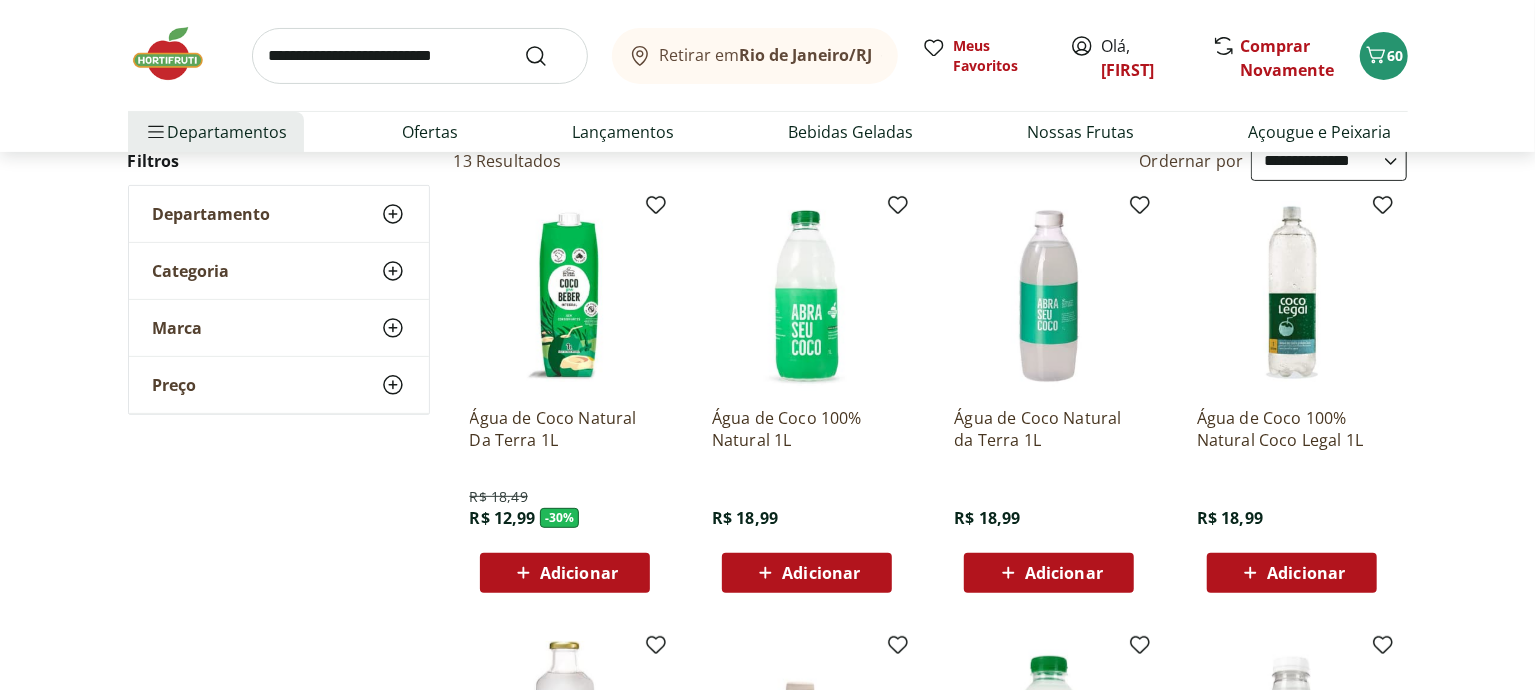 click on "Adicionar" at bounding box center [1306, 573] 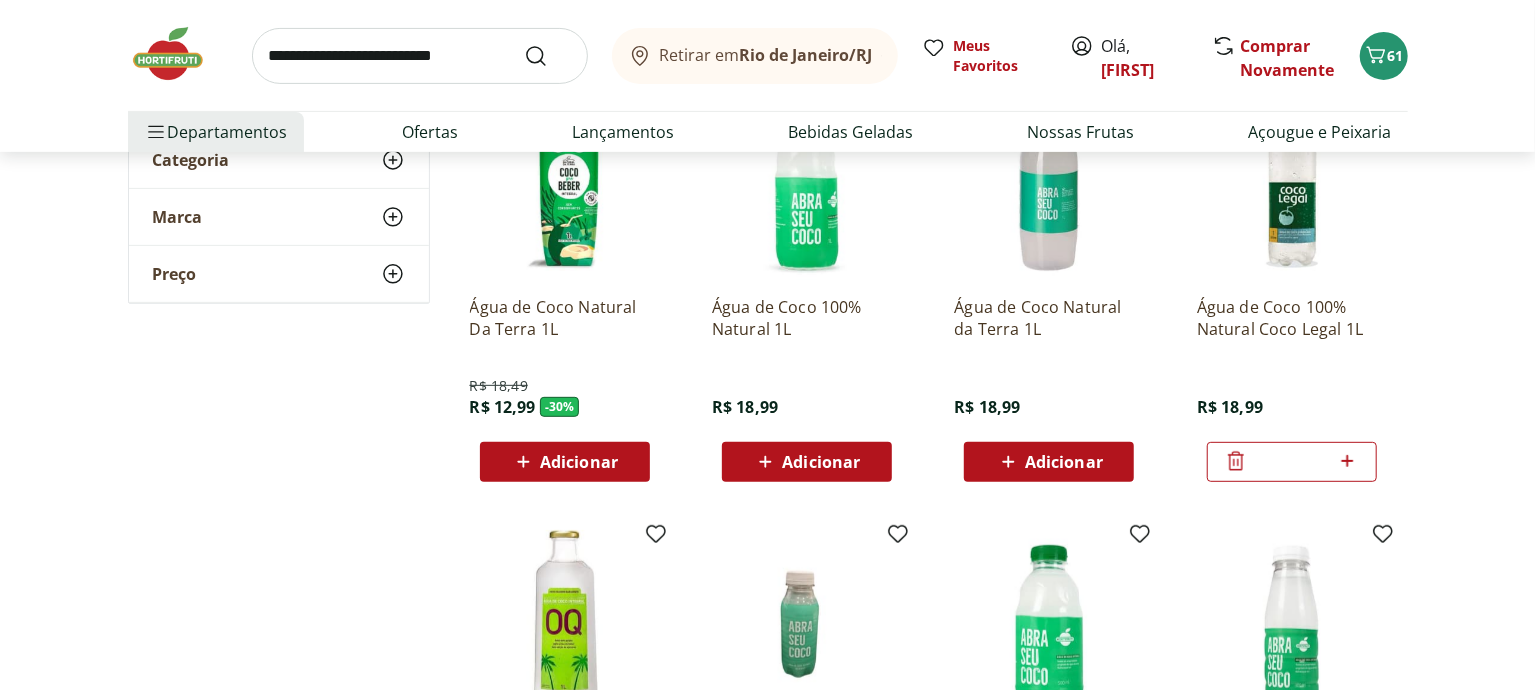 scroll, scrollTop: 0, scrollLeft: 0, axis: both 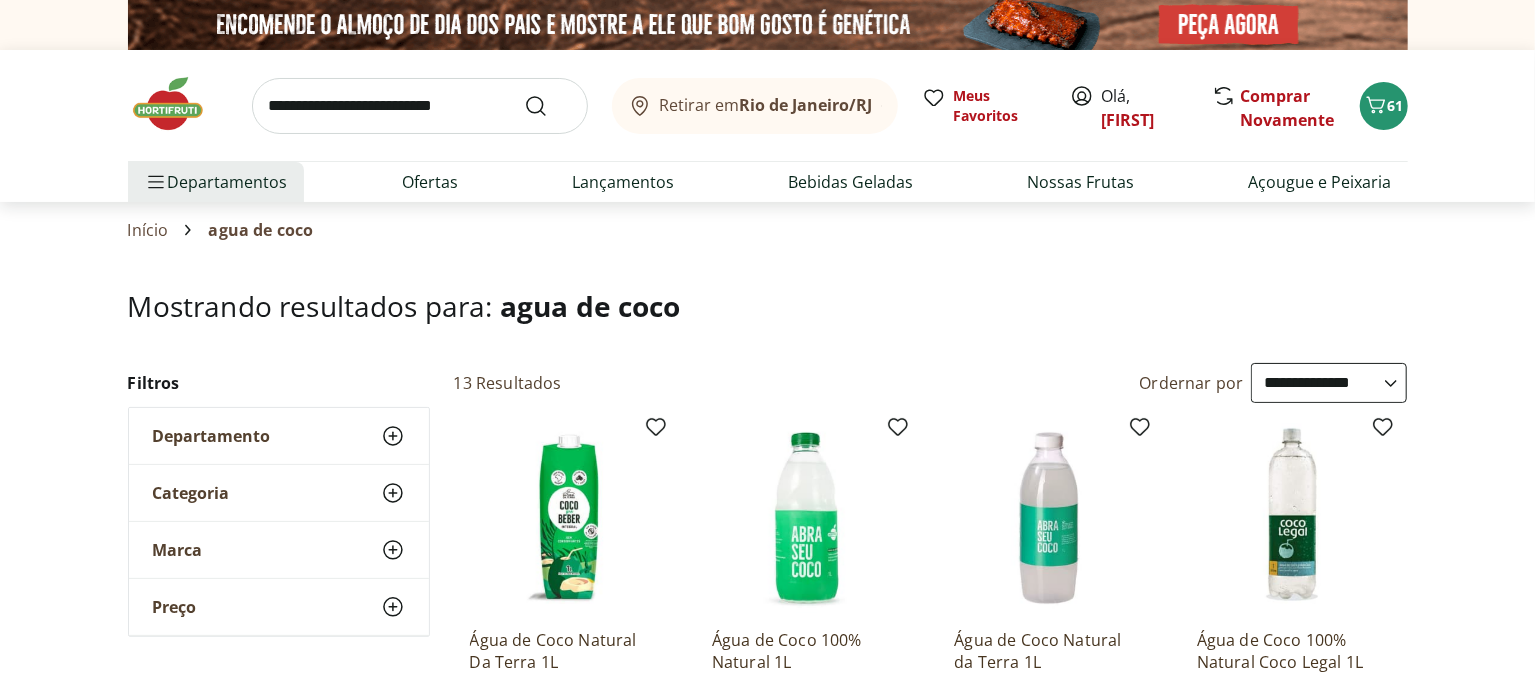 click at bounding box center (420, 106) 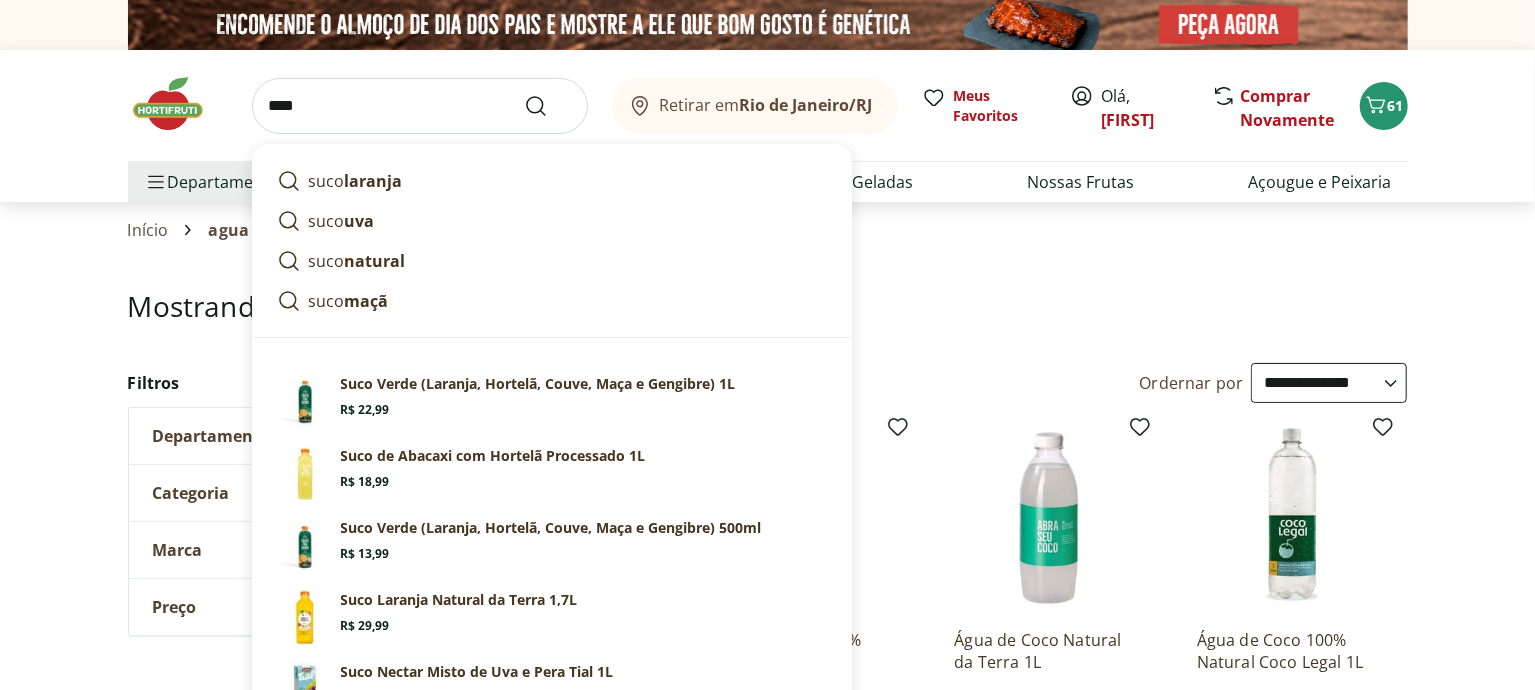 type on "****" 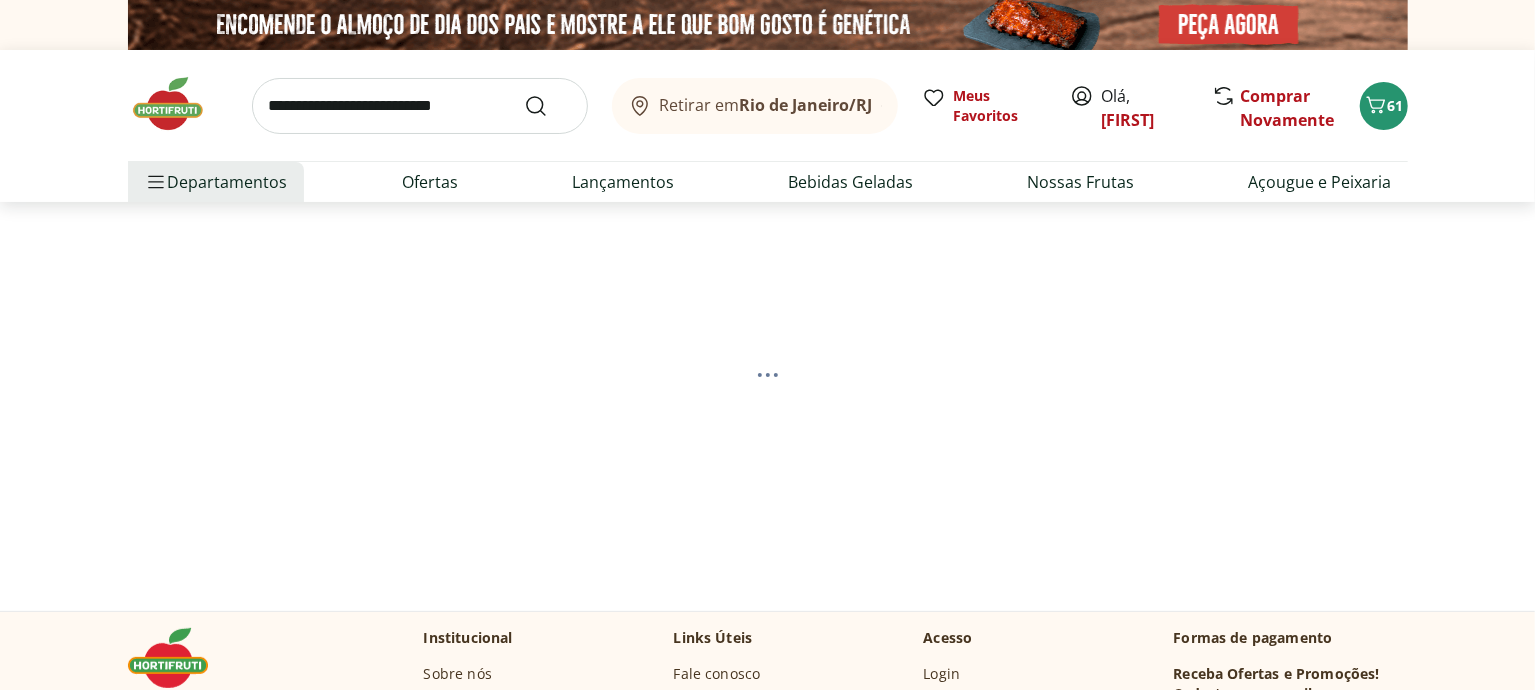 select on "**********" 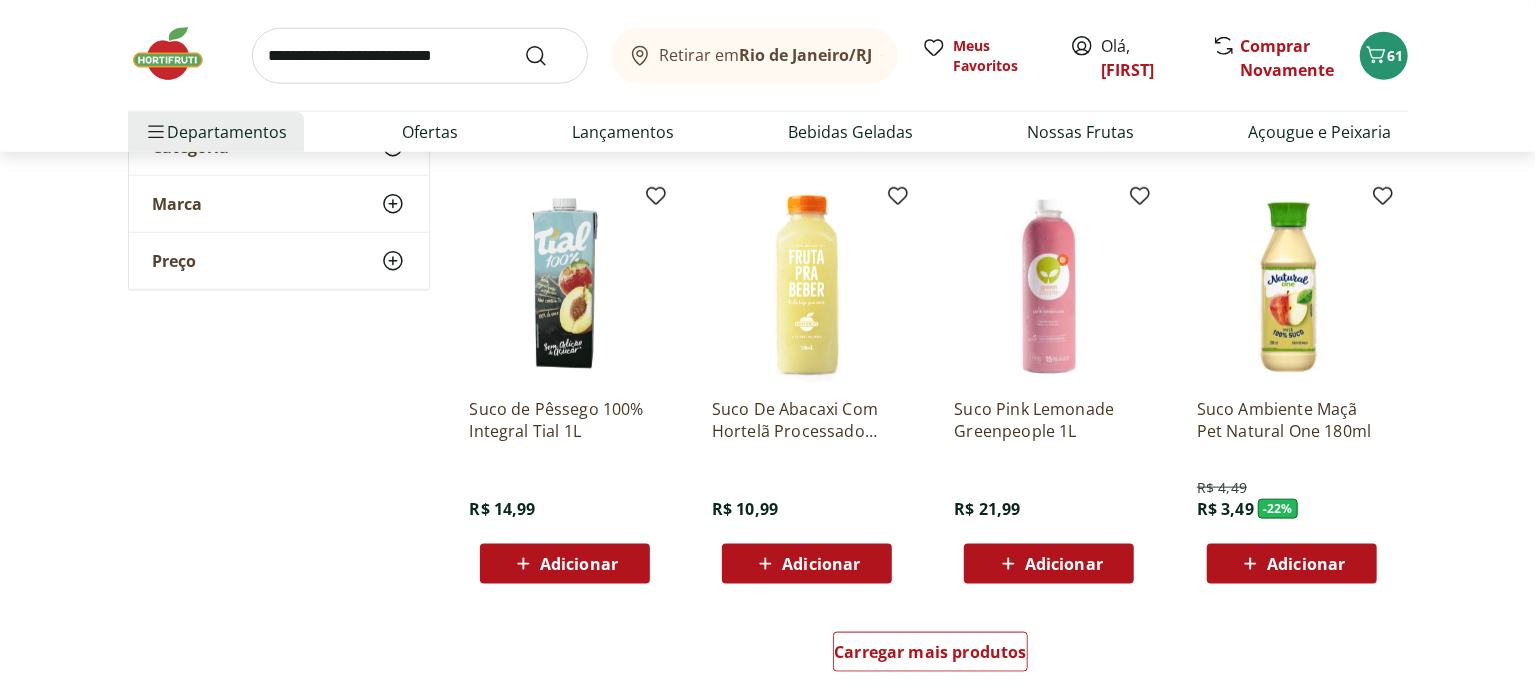 scroll, scrollTop: 1222, scrollLeft: 0, axis: vertical 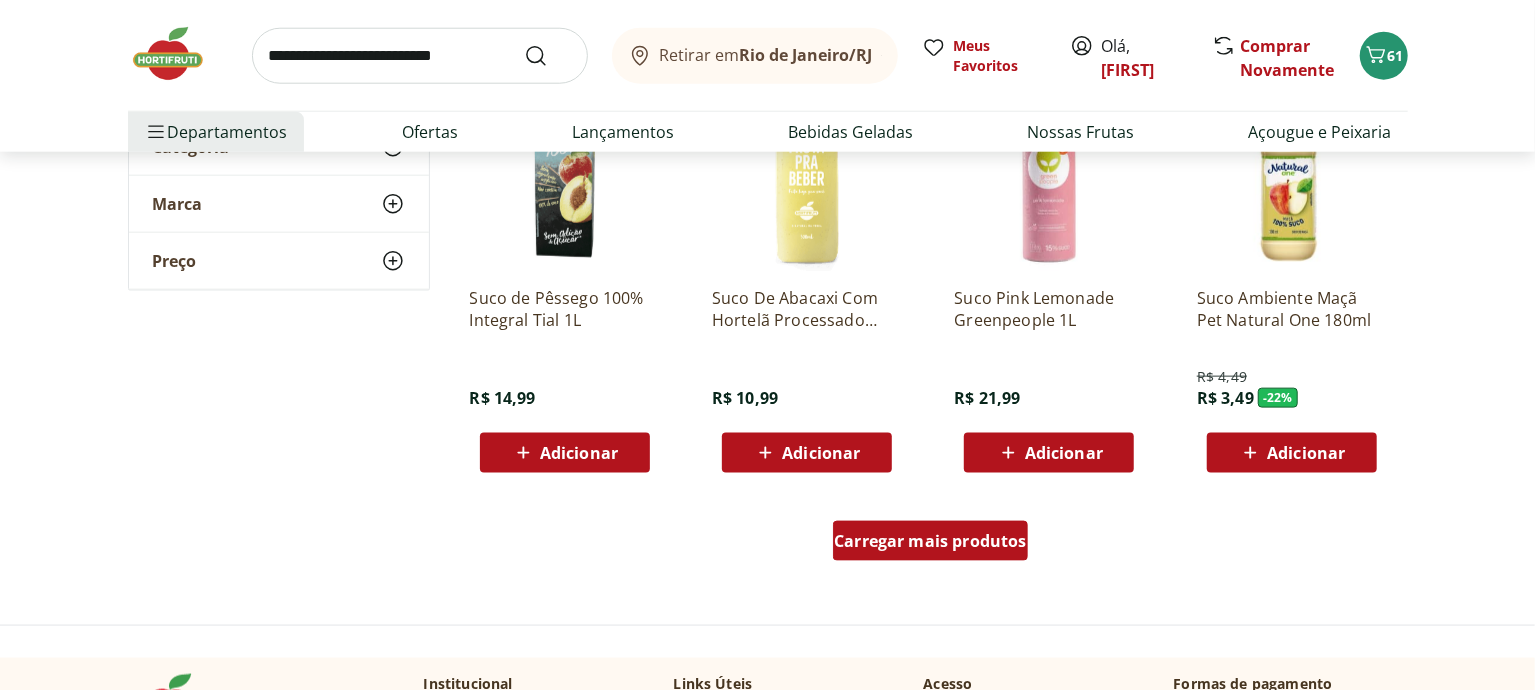 click on "Carregar mais produtos" at bounding box center [930, 541] 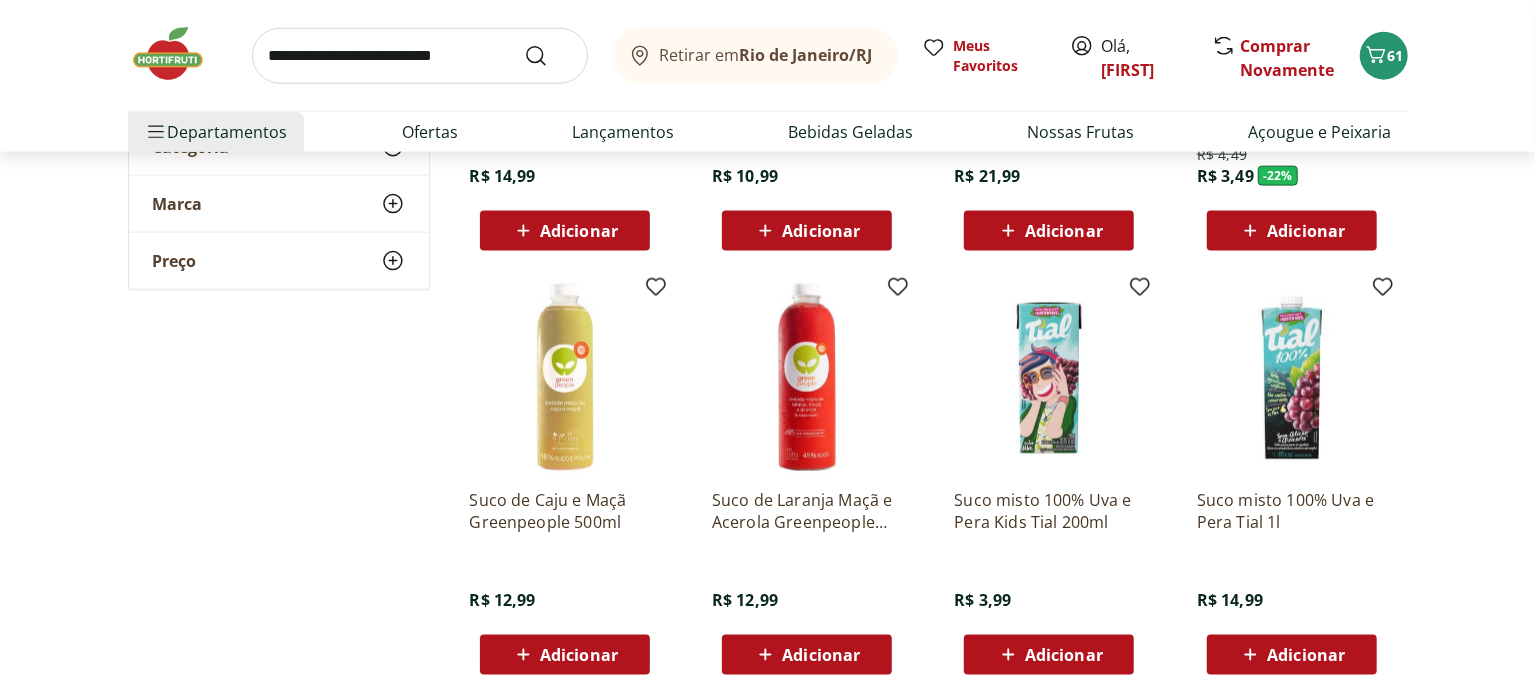 scroll, scrollTop: 1555, scrollLeft: 0, axis: vertical 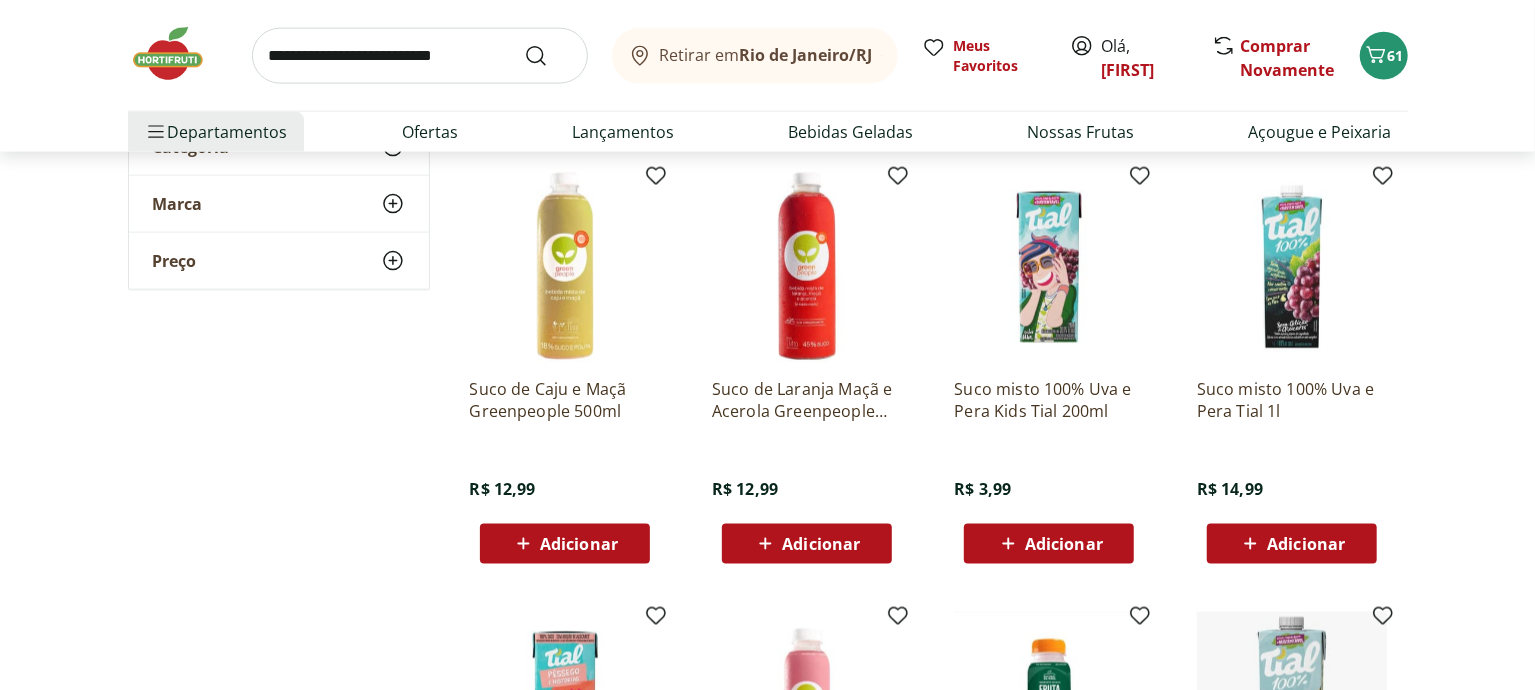 click on "Adicionar" at bounding box center [579, 544] 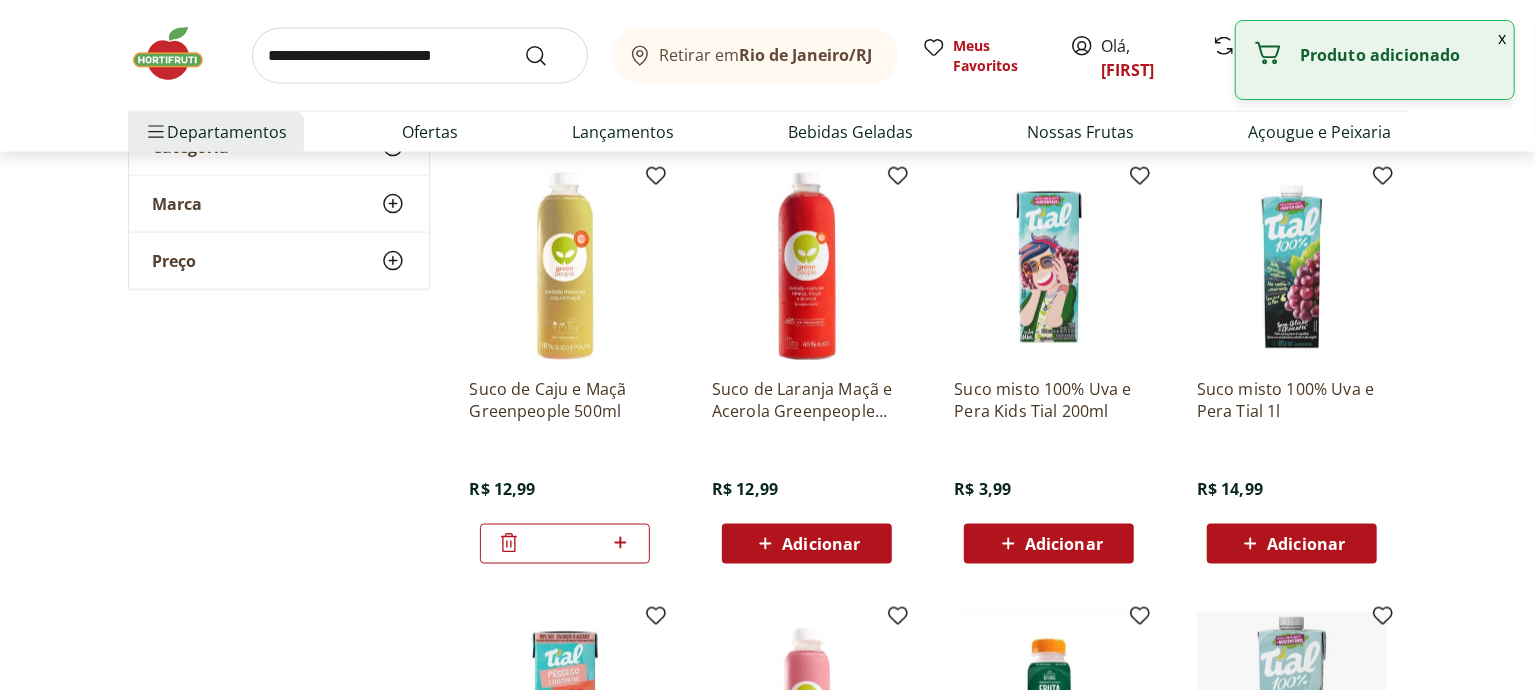 click 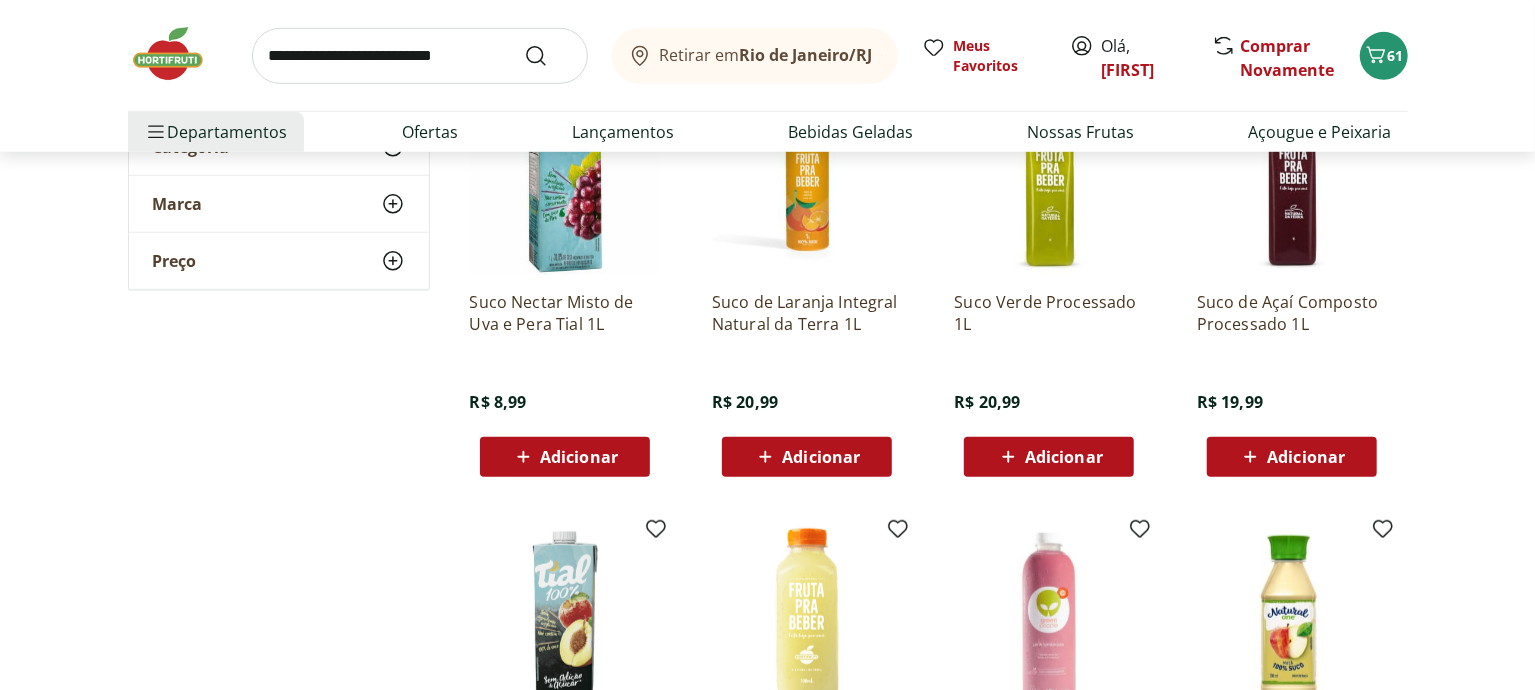 scroll, scrollTop: 222, scrollLeft: 0, axis: vertical 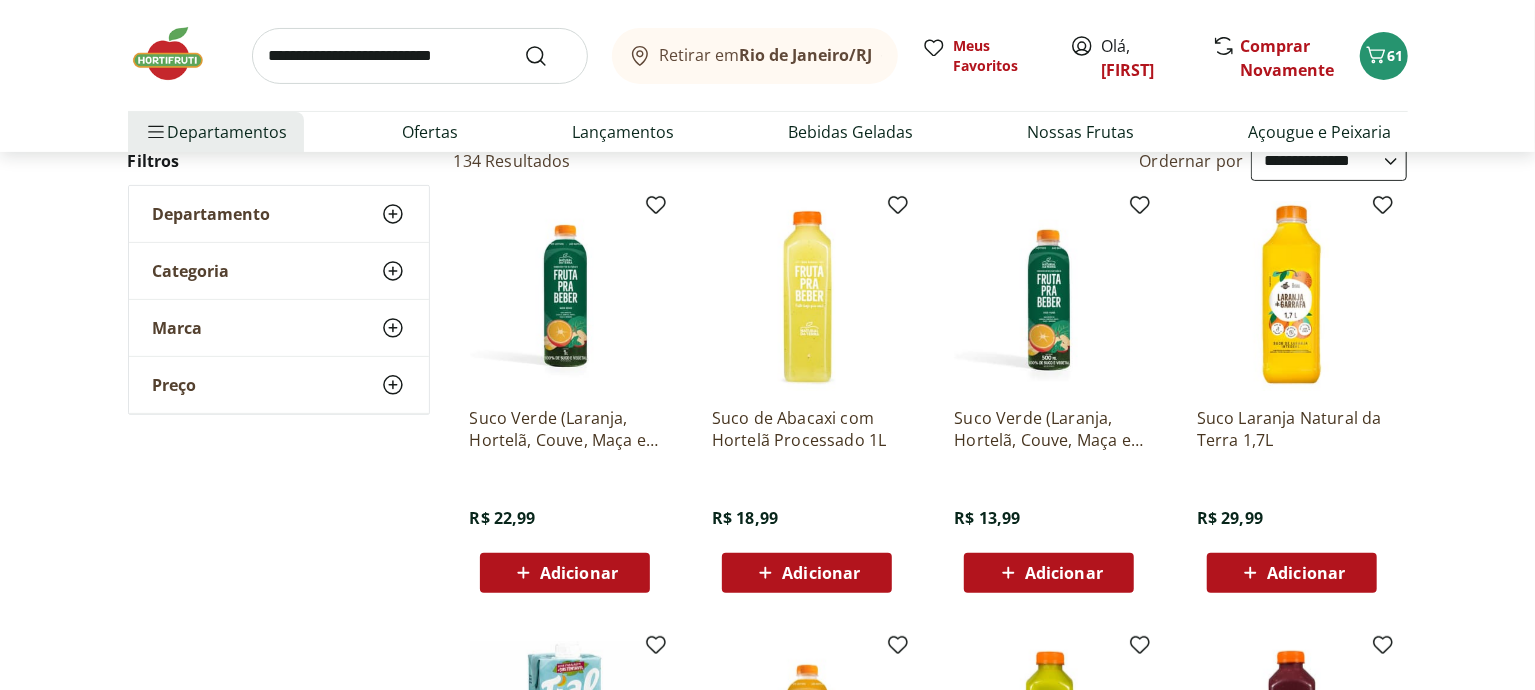click on "Adicionar" at bounding box center (821, 573) 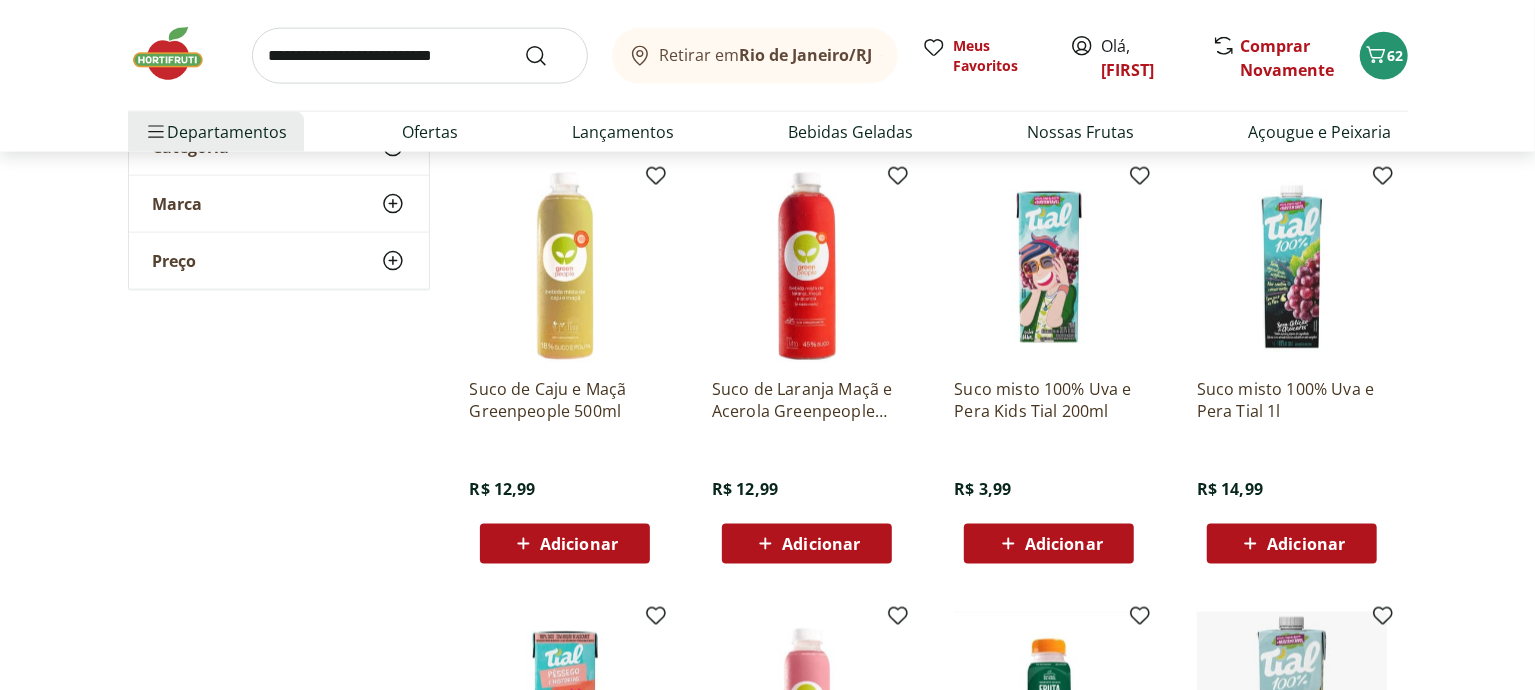 scroll, scrollTop: 1222, scrollLeft: 0, axis: vertical 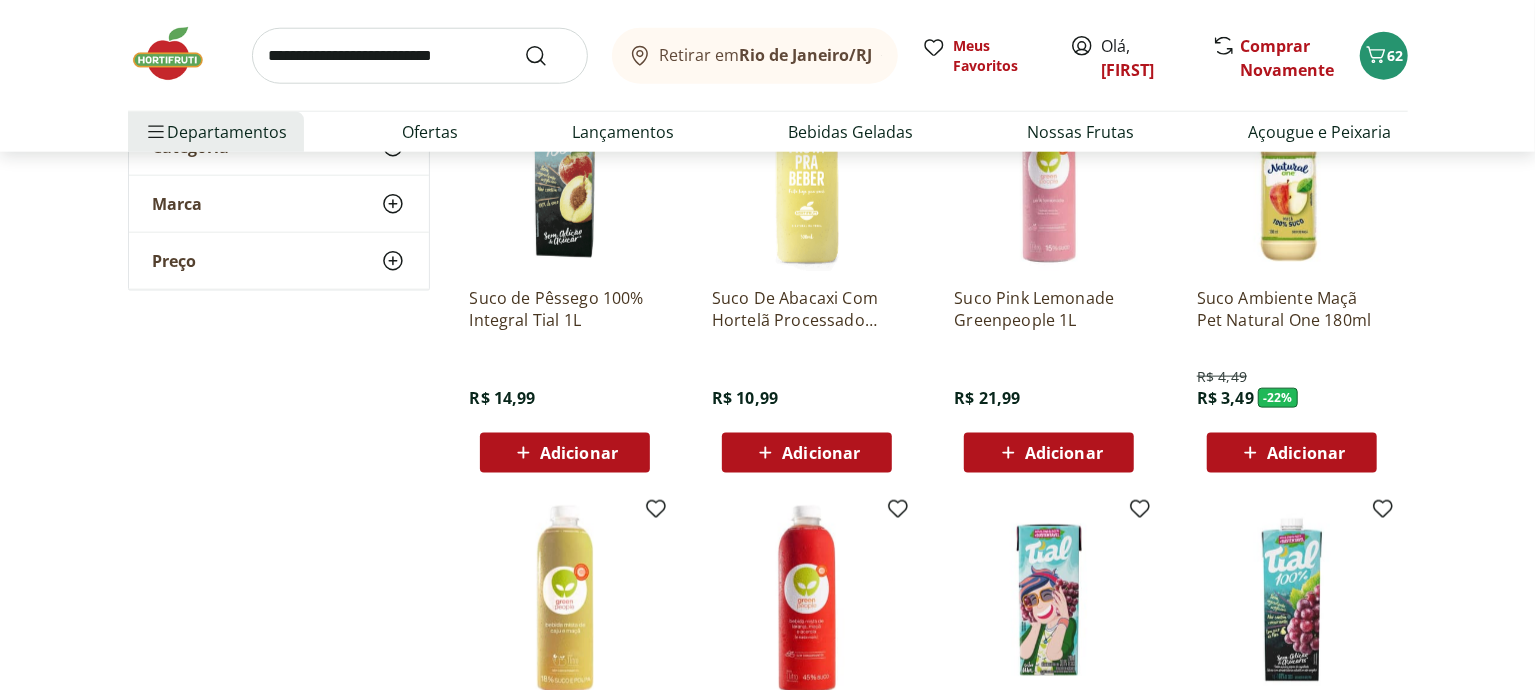 click at bounding box center (420, 56) 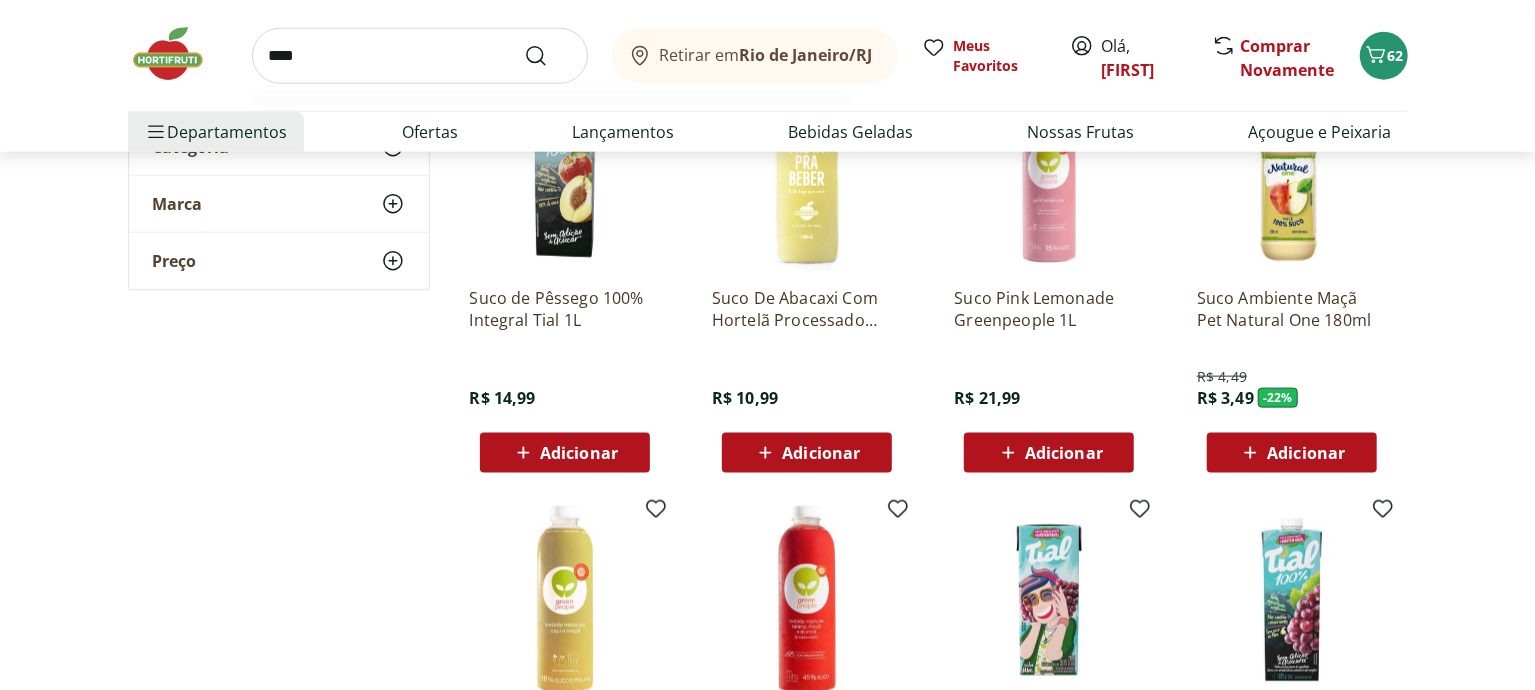 type on "****" 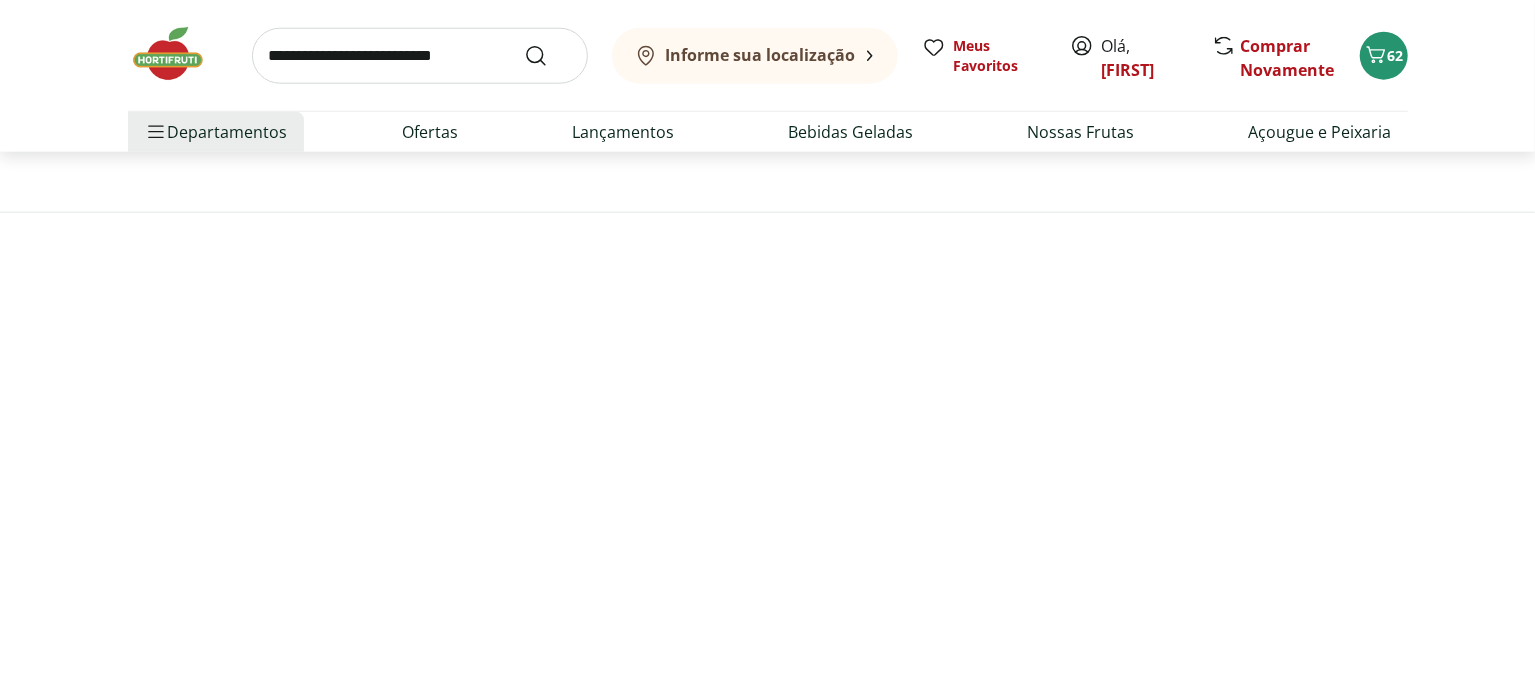 scroll, scrollTop: 0, scrollLeft: 0, axis: both 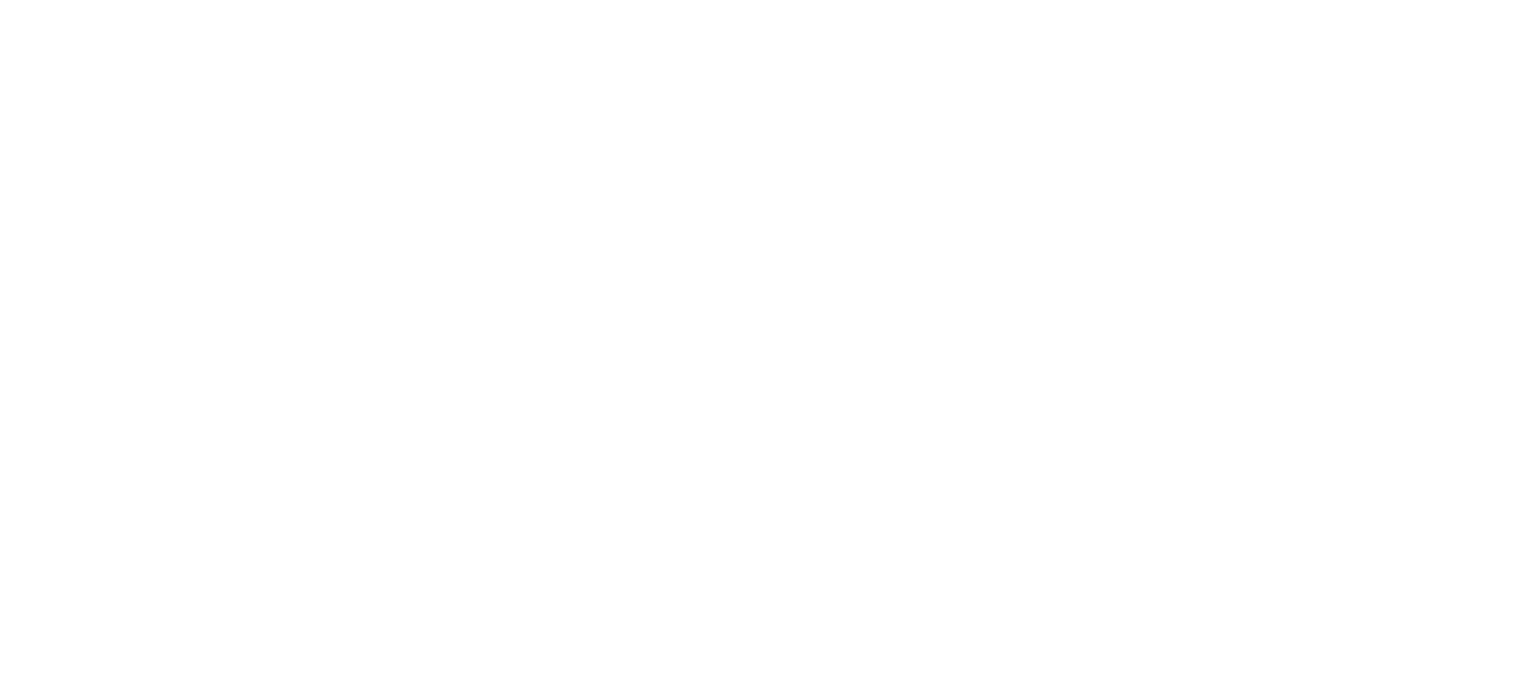 select on "**********" 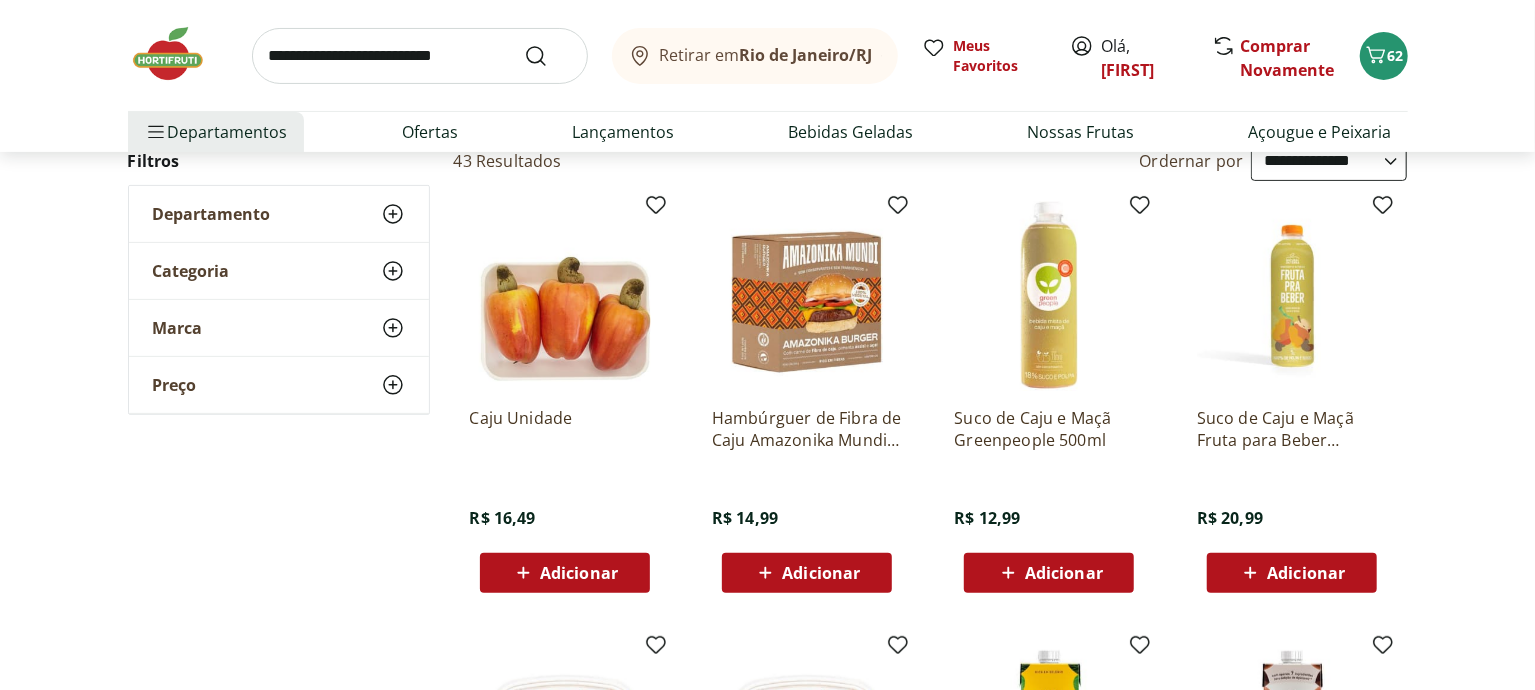 scroll, scrollTop: 111, scrollLeft: 0, axis: vertical 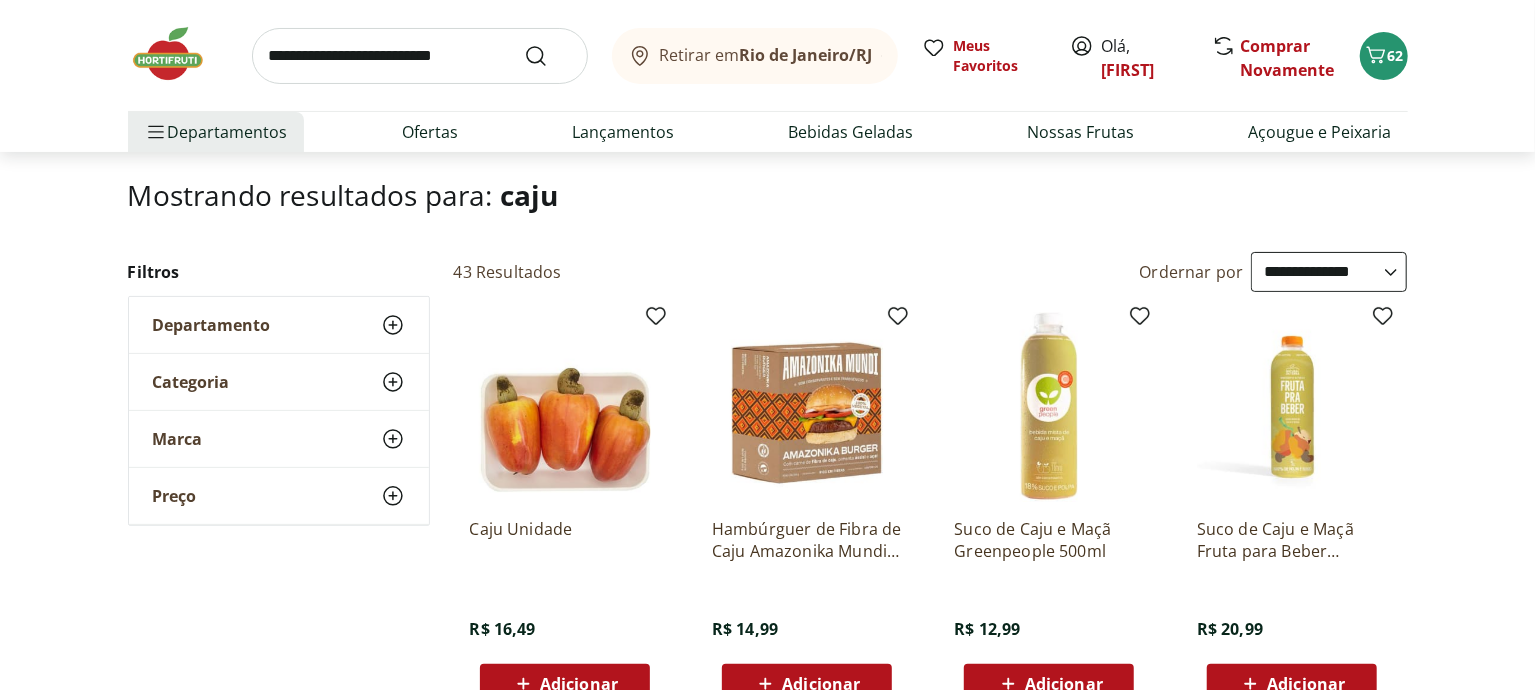 click at bounding box center [1292, 407] 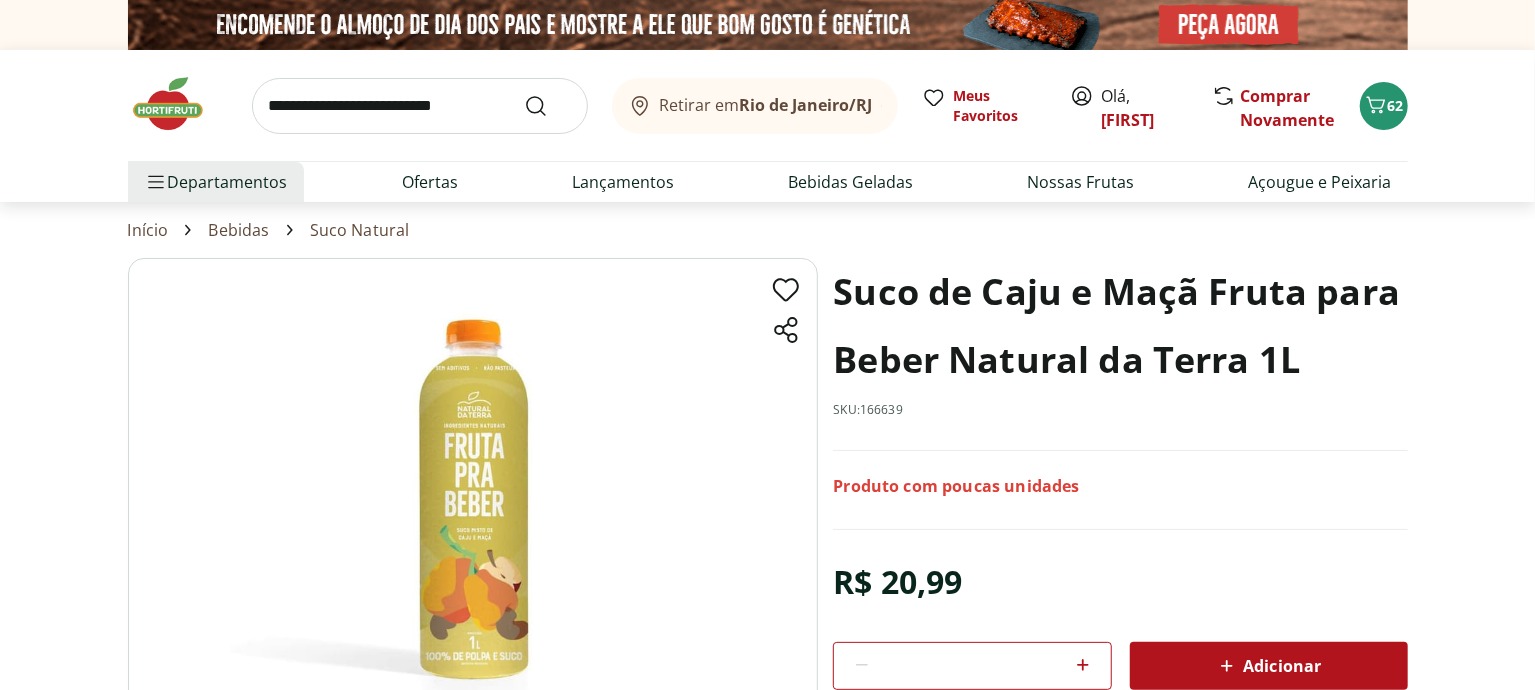 scroll, scrollTop: 222, scrollLeft: 0, axis: vertical 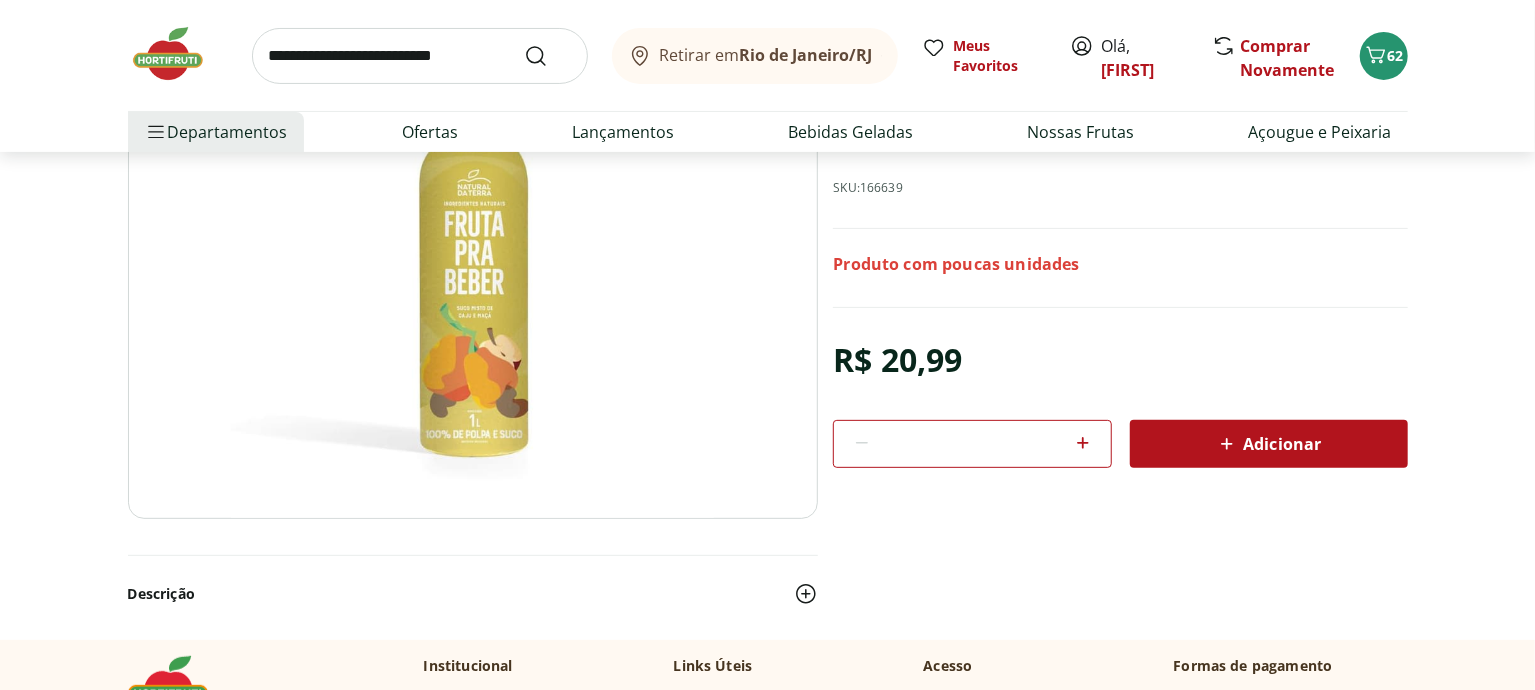 click on "Adicionar" at bounding box center [1268, 444] 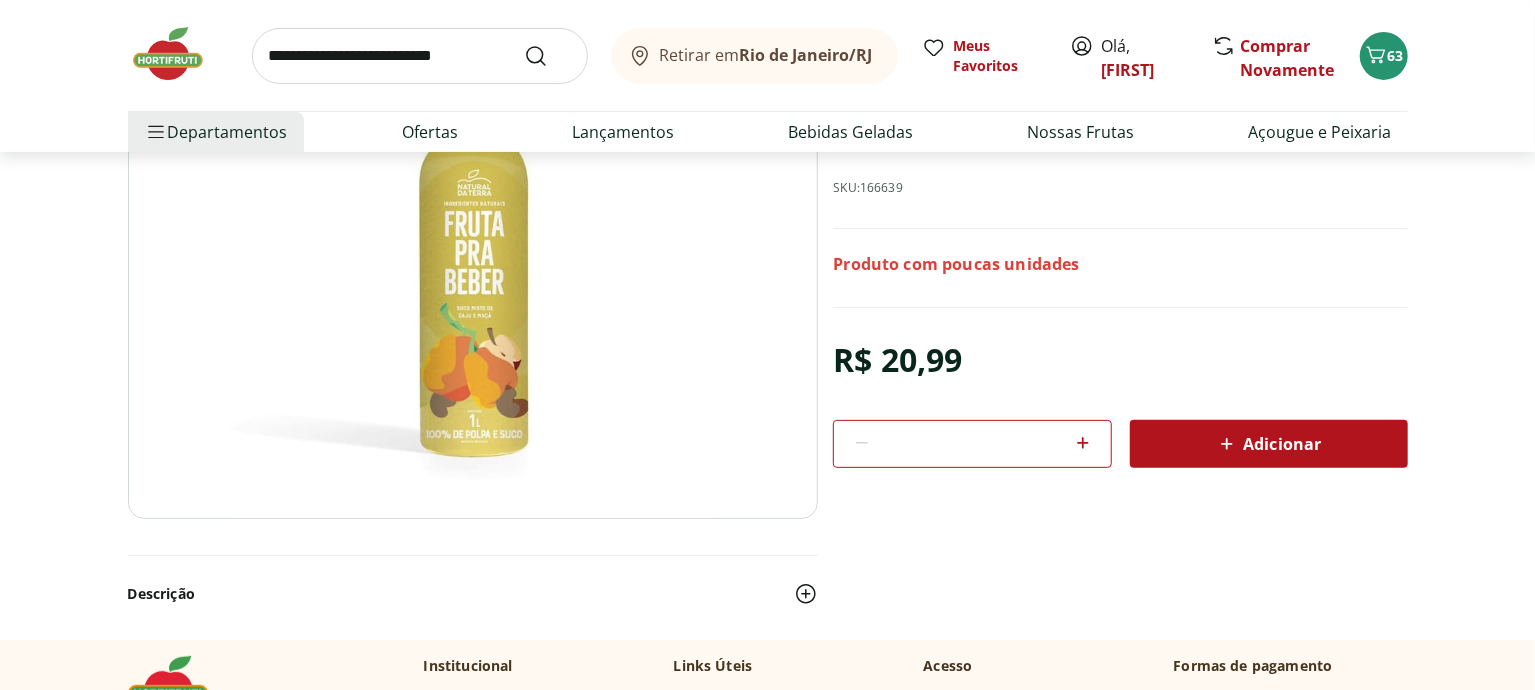 scroll, scrollTop: 111, scrollLeft: 0, axis: vertical 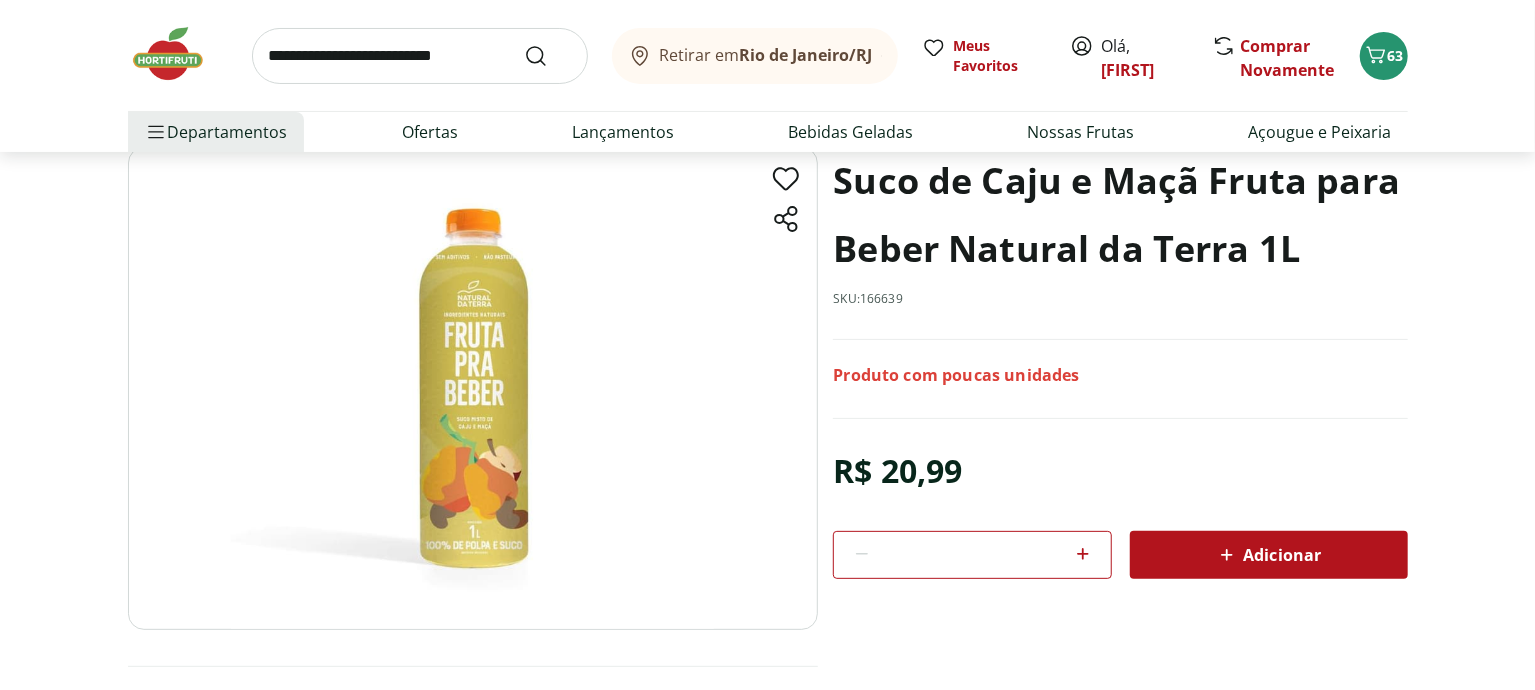 select on "**********" 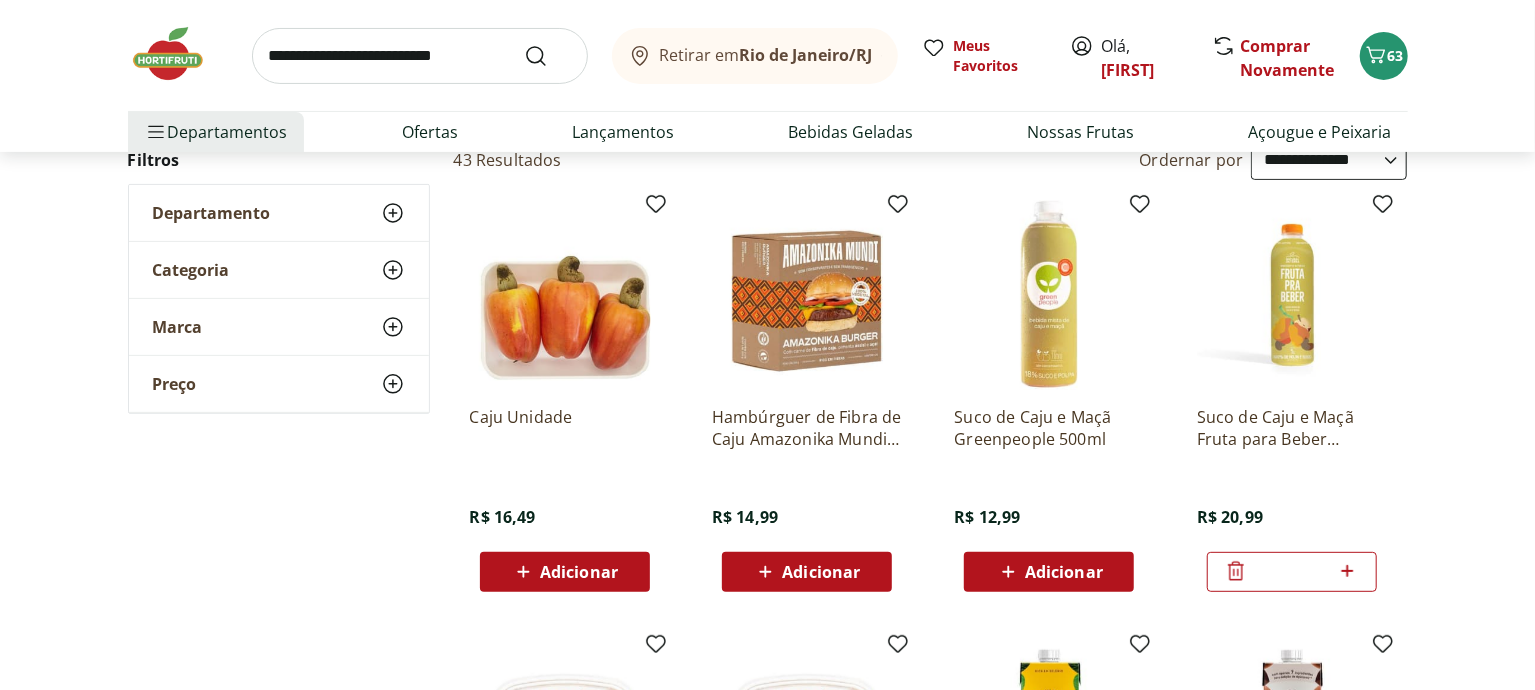 scroll, scrollTop: 0, scrollLeft: 0, axis: both 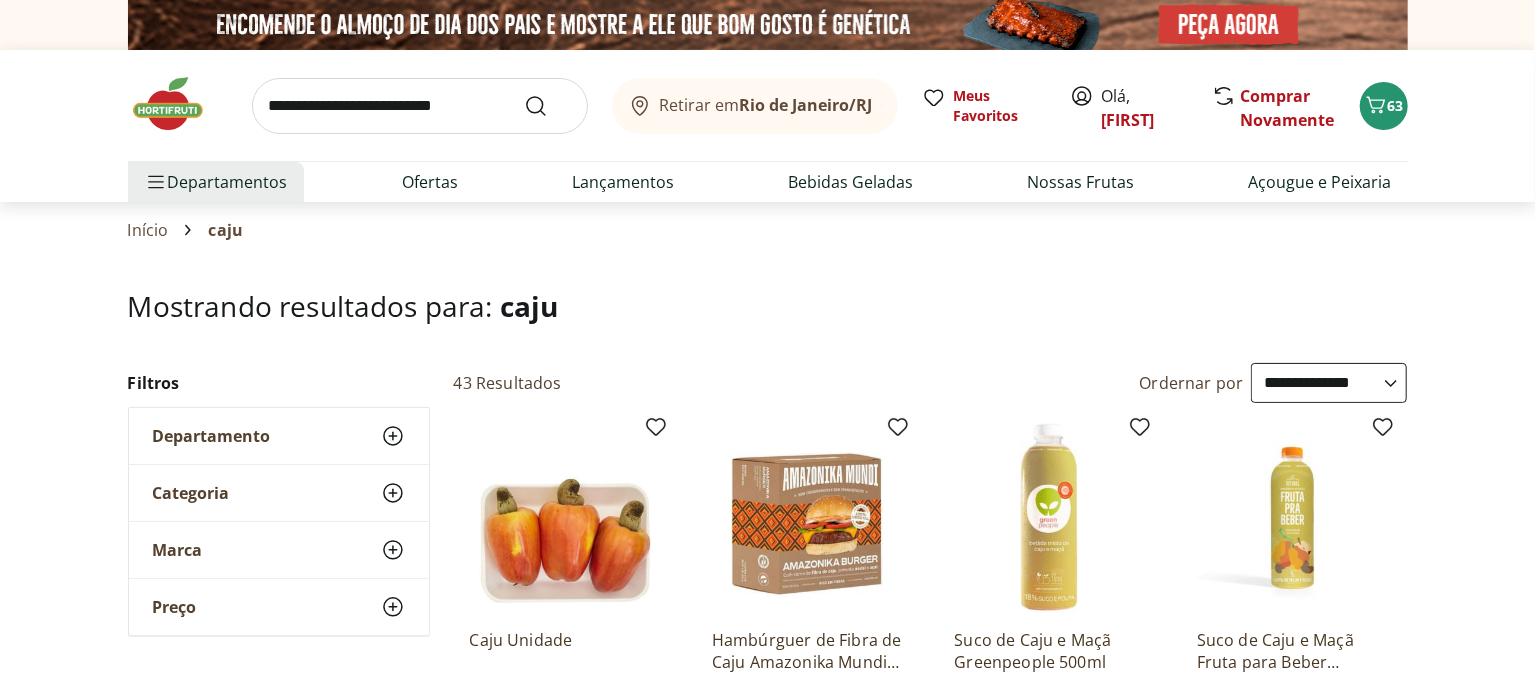 click at bounding box center (420, 106) 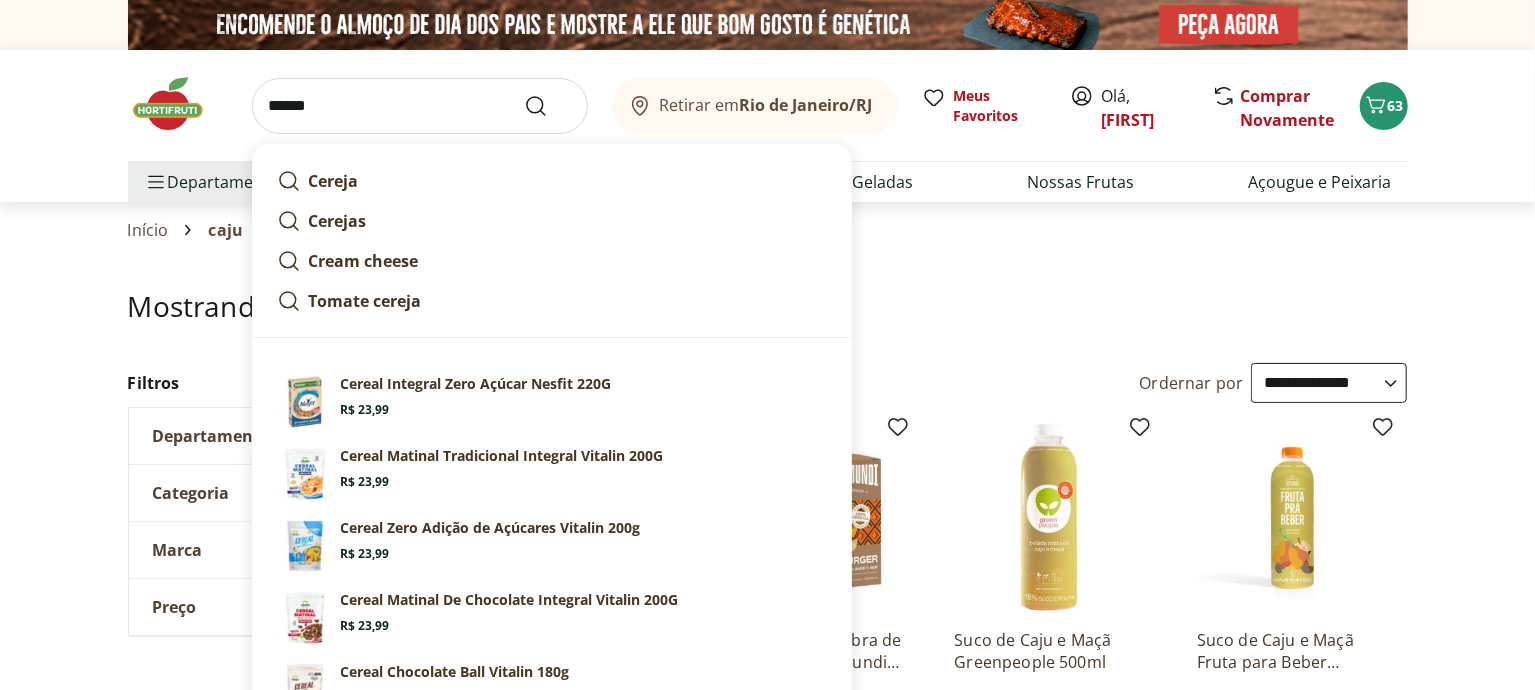 type on "******" 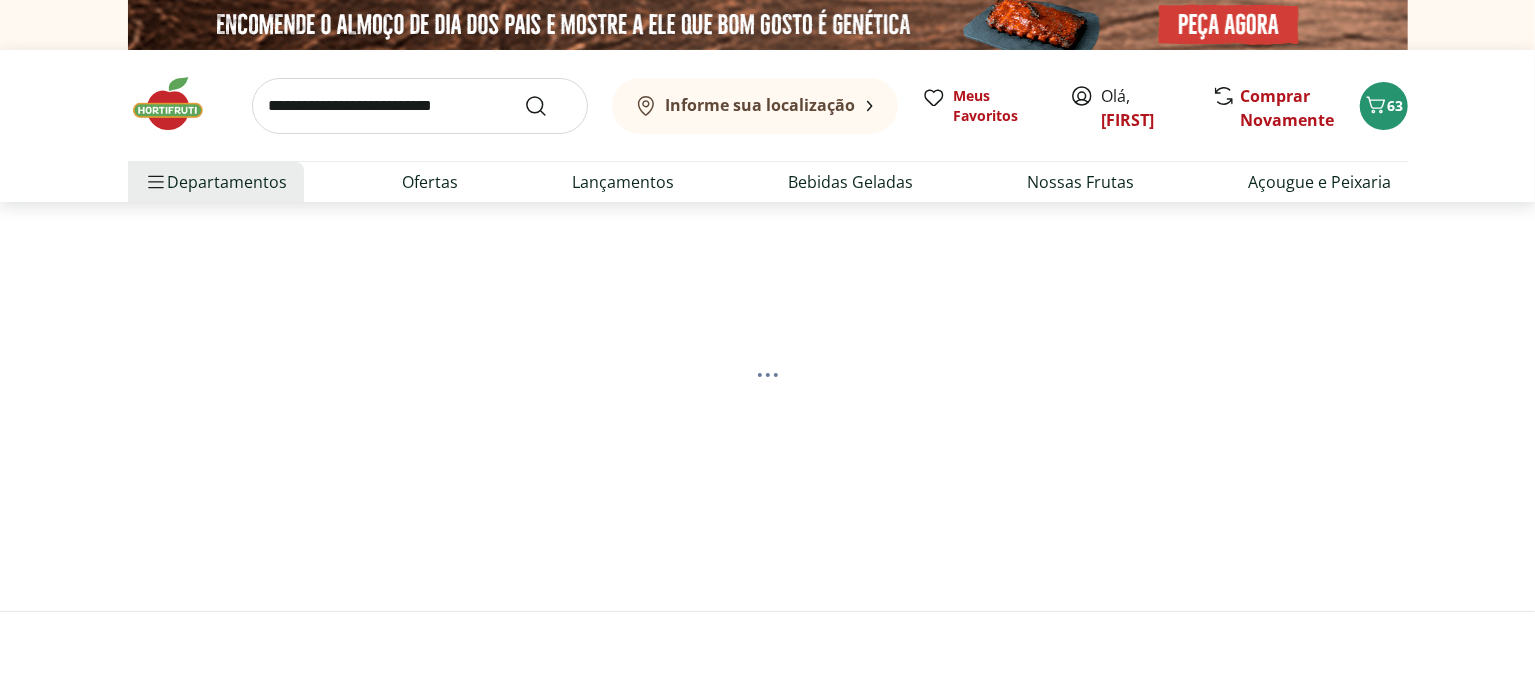 scroll, scrollTop: 0, scrollLeft: 0, axis: both 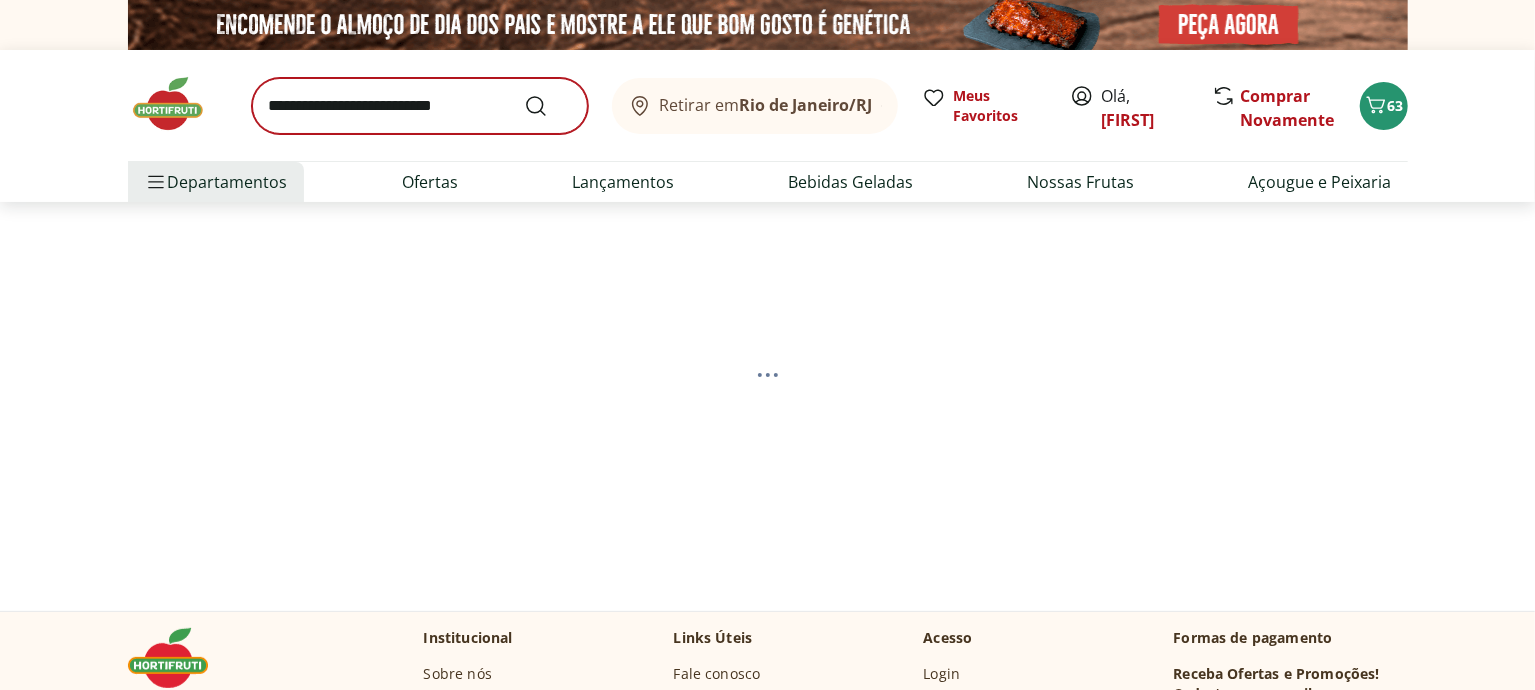 select on "**********" 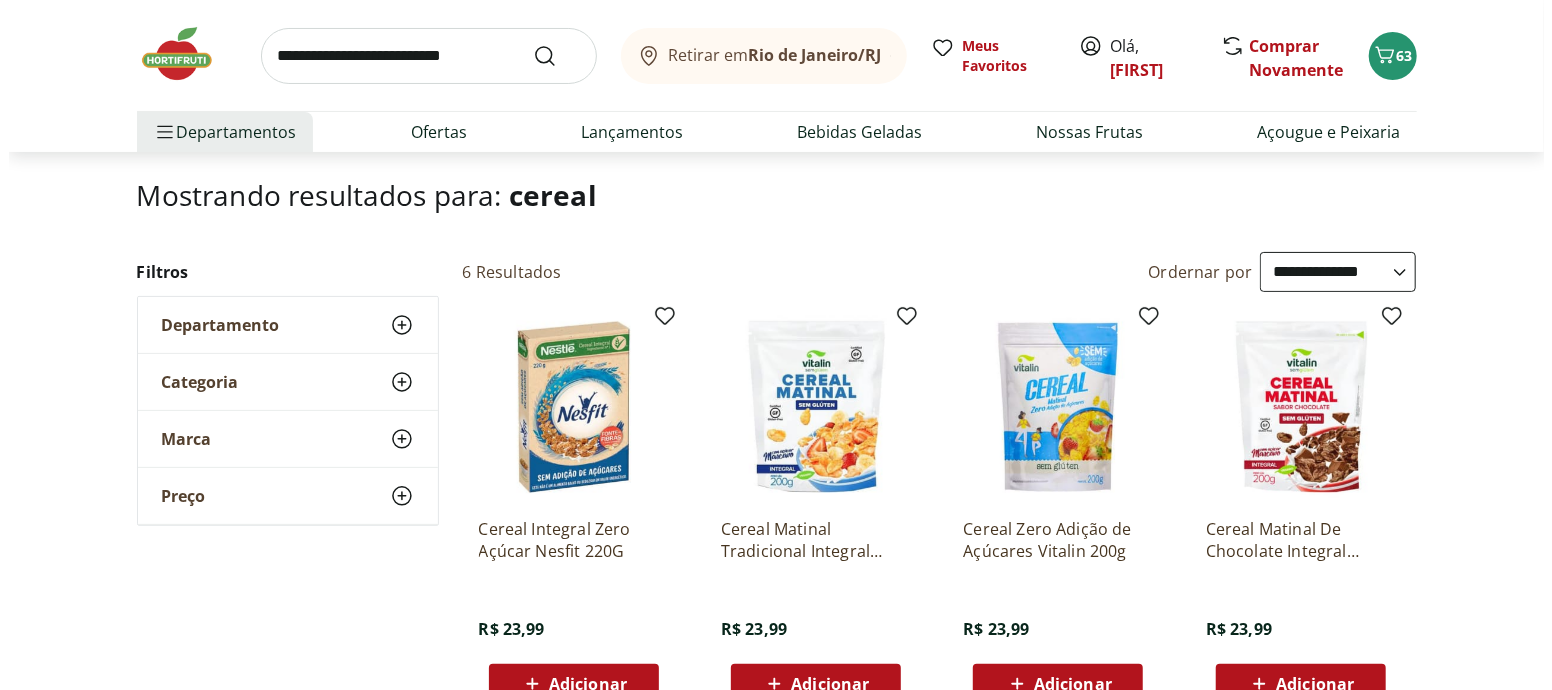 scroll, scrollTop: 0, scrollLeft: 0, axis: both 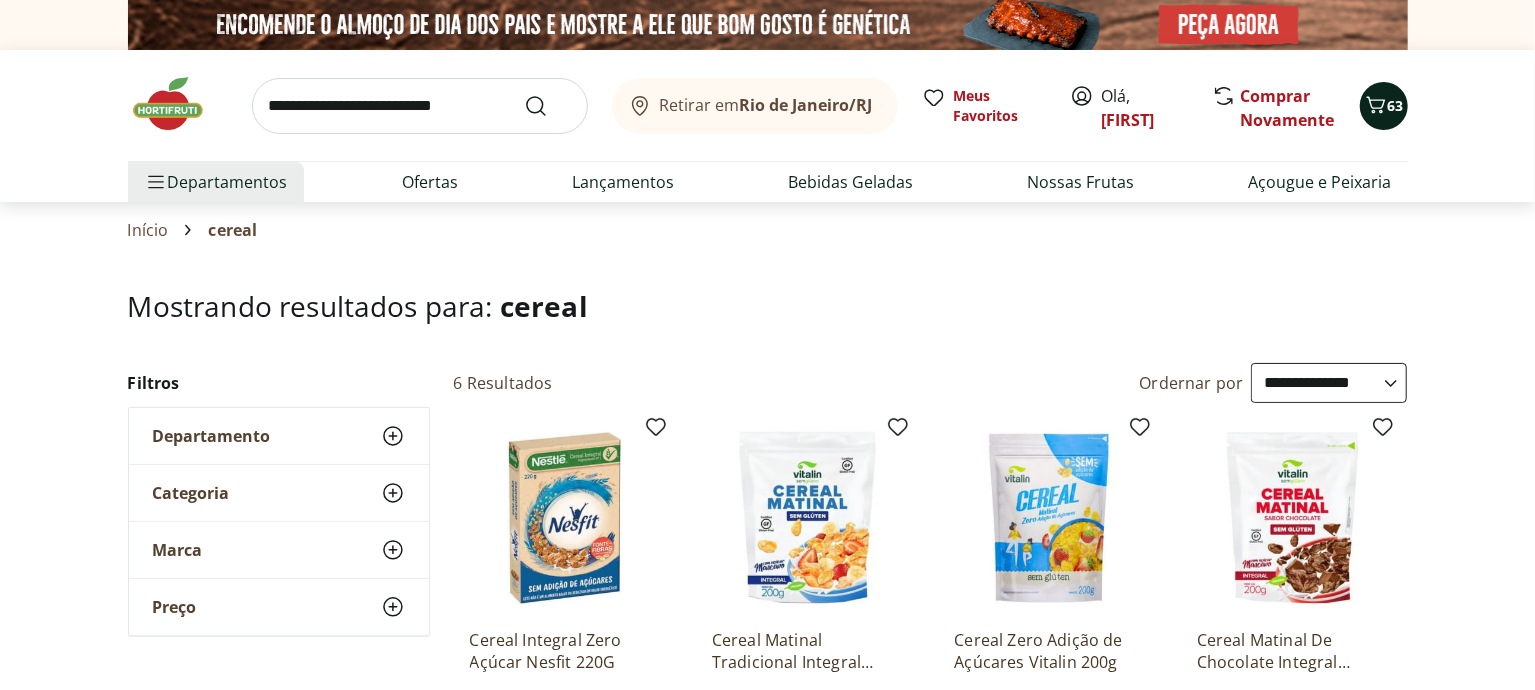 click 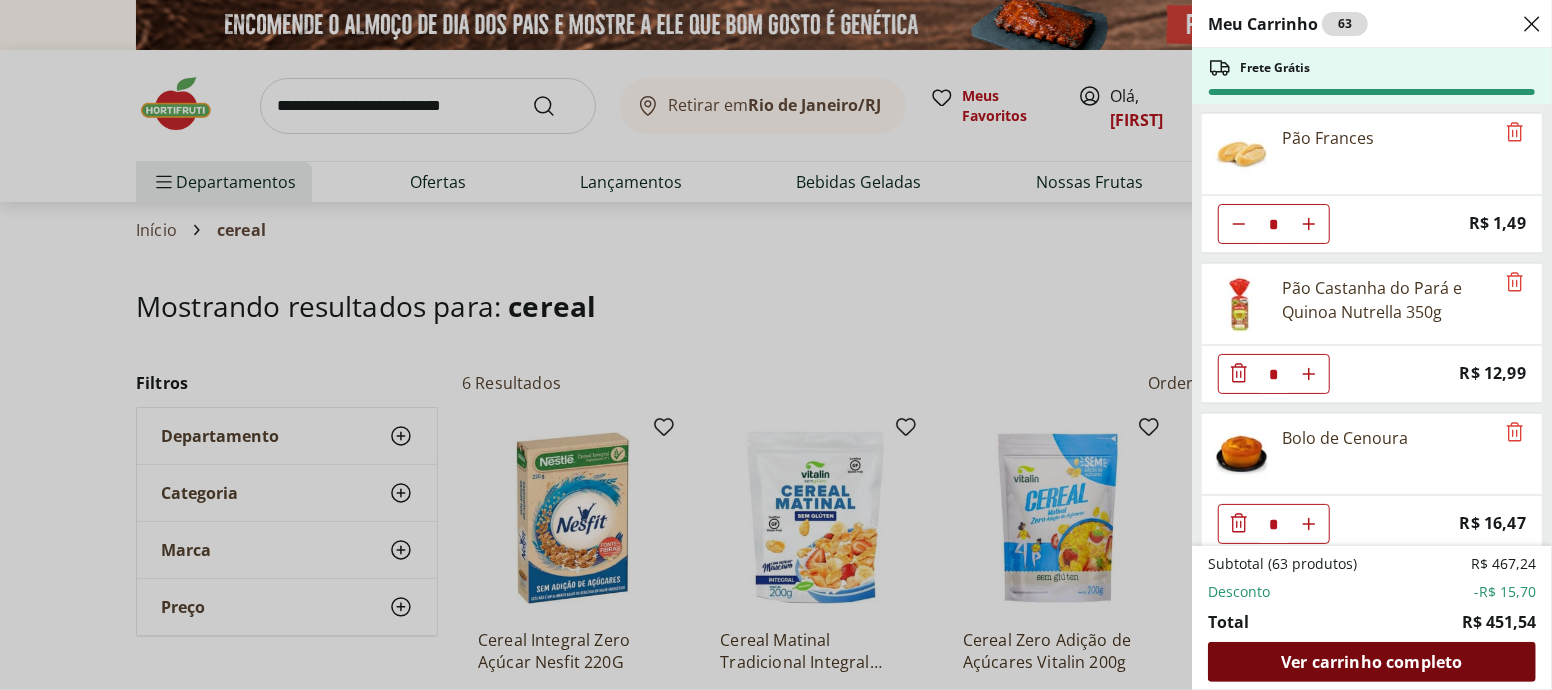 click on "Ver carrinho completo" at bounding box center [1371, 662] 